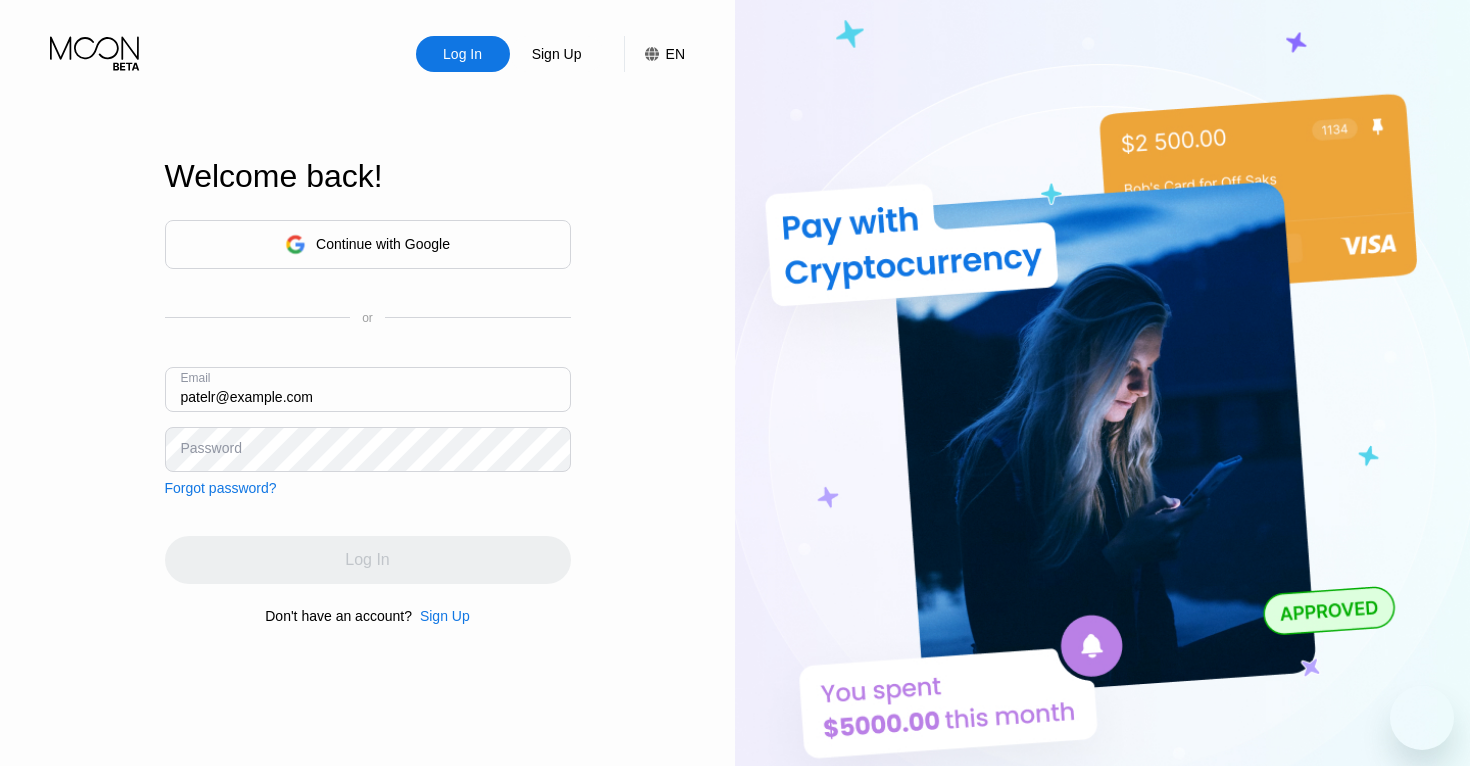 scroll, scrollTop: 0, scrollLeft: 0, axis: both 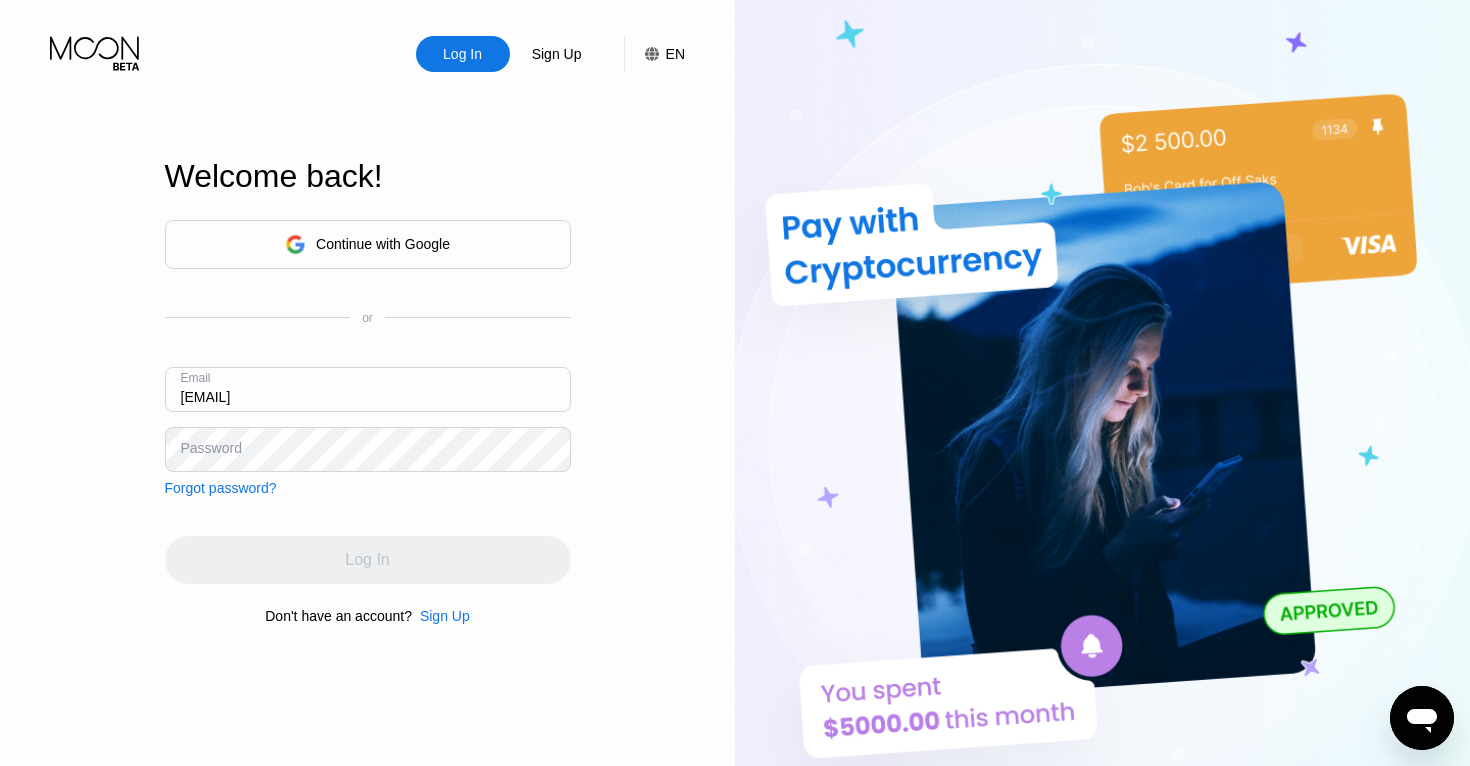 type on "[EMAIL]" 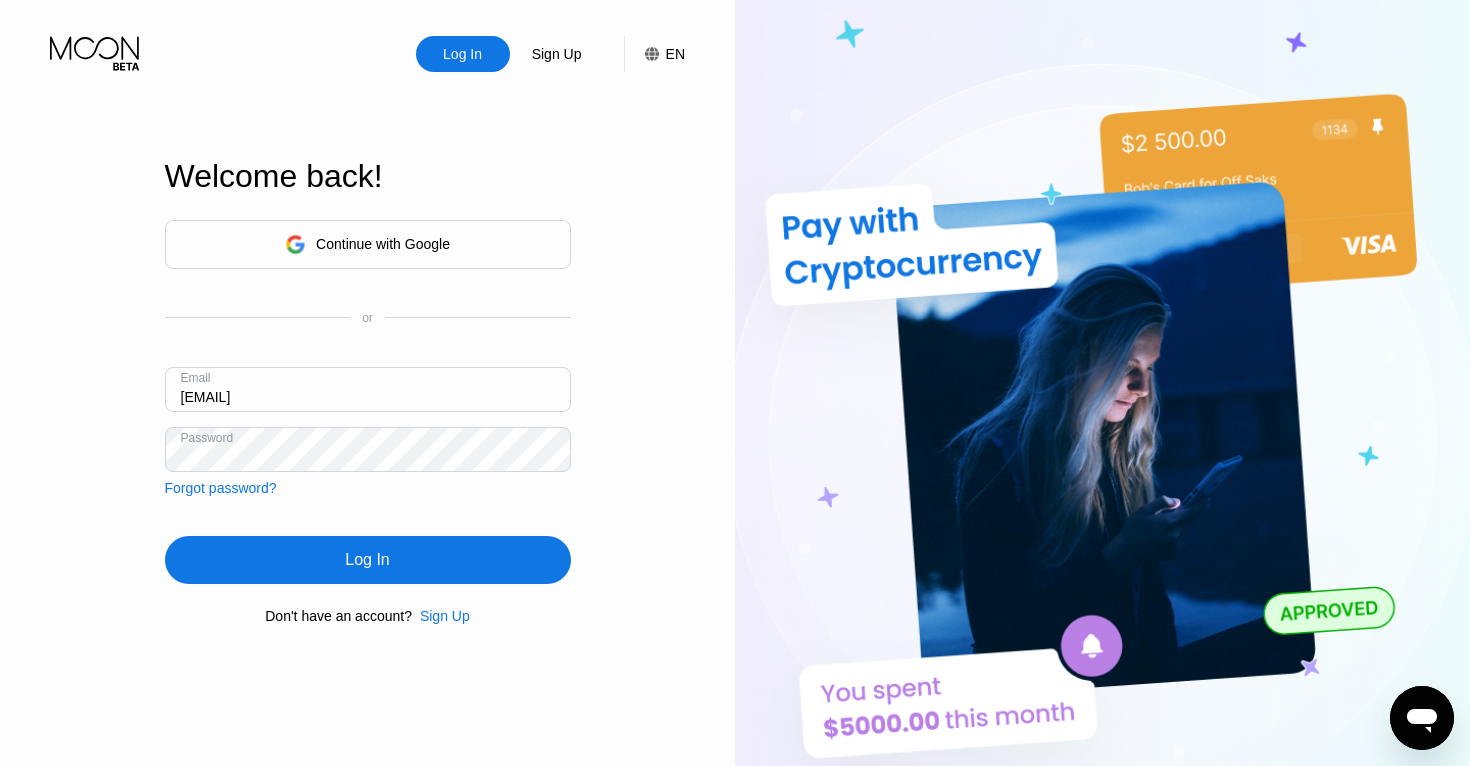 click on "Log In" at bounding box center [368, 560] 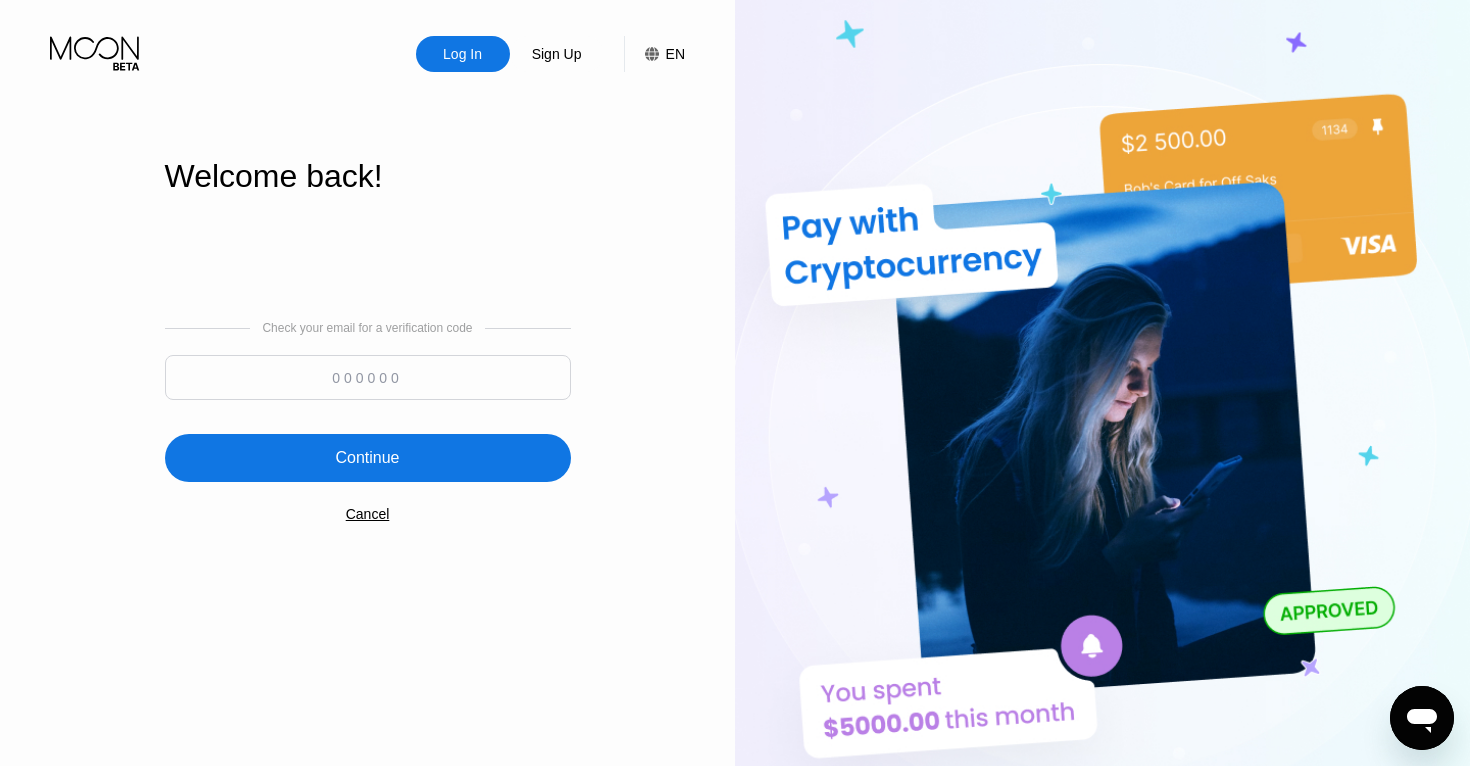click at bounding box center (368, 377) 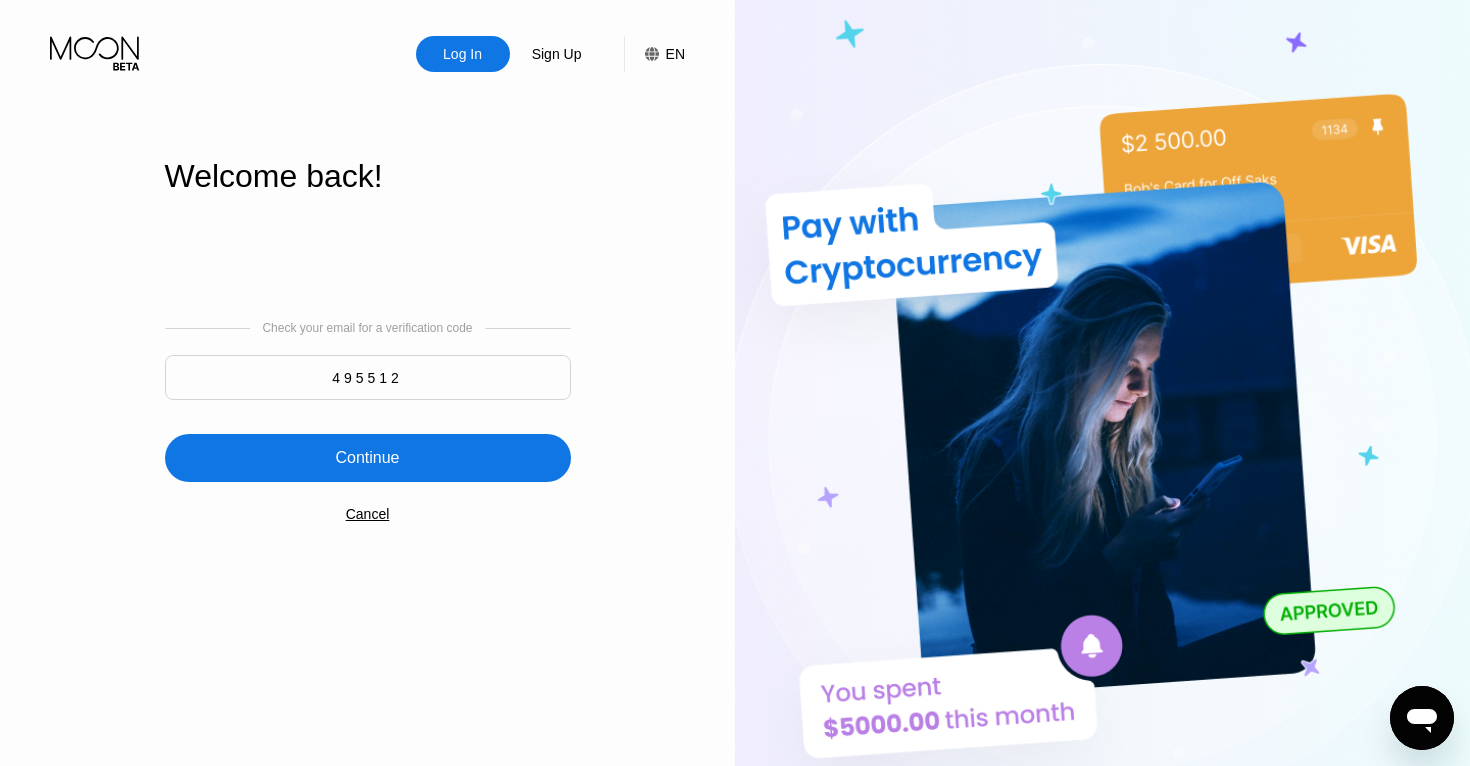 type on "495512" 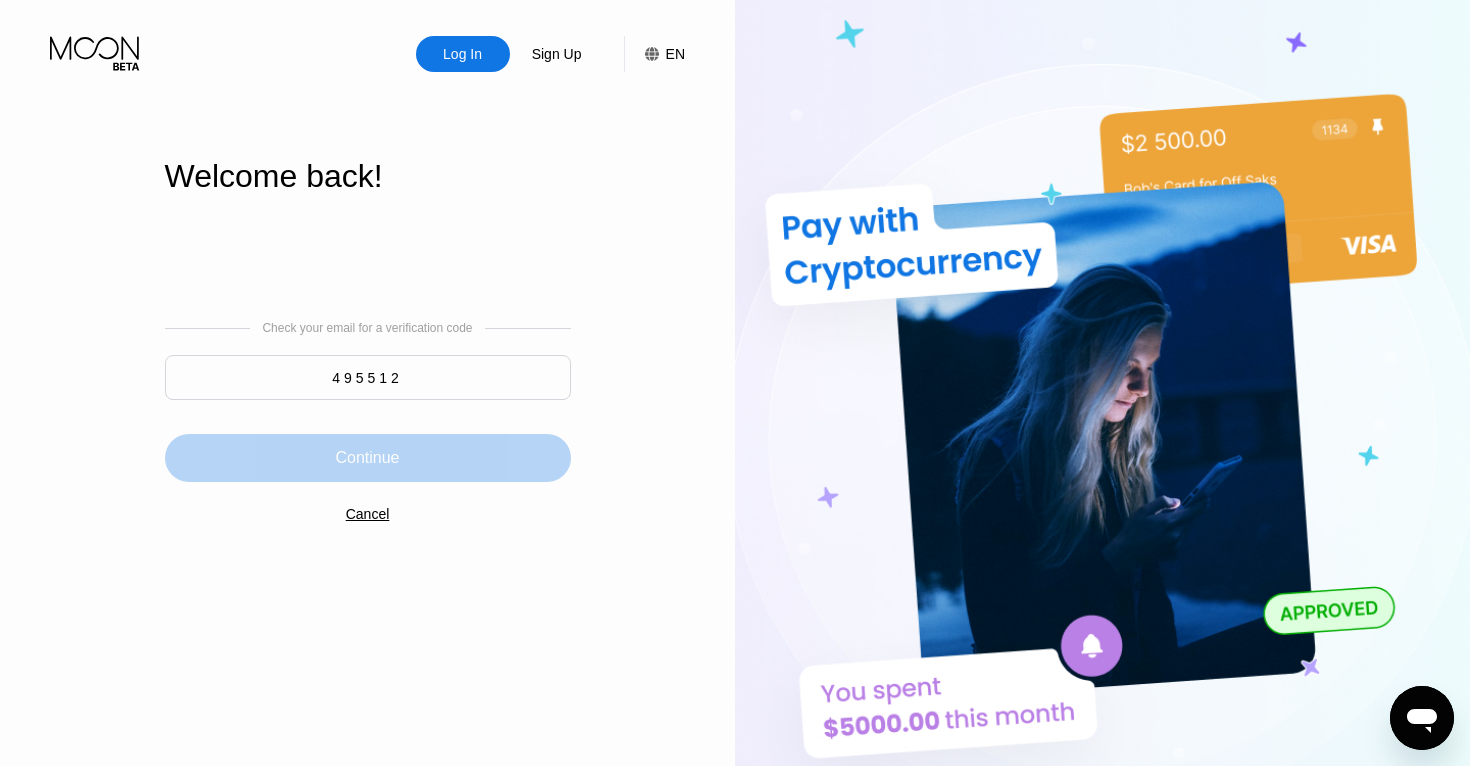 click on "Continue" at bounding box center [367, 458] 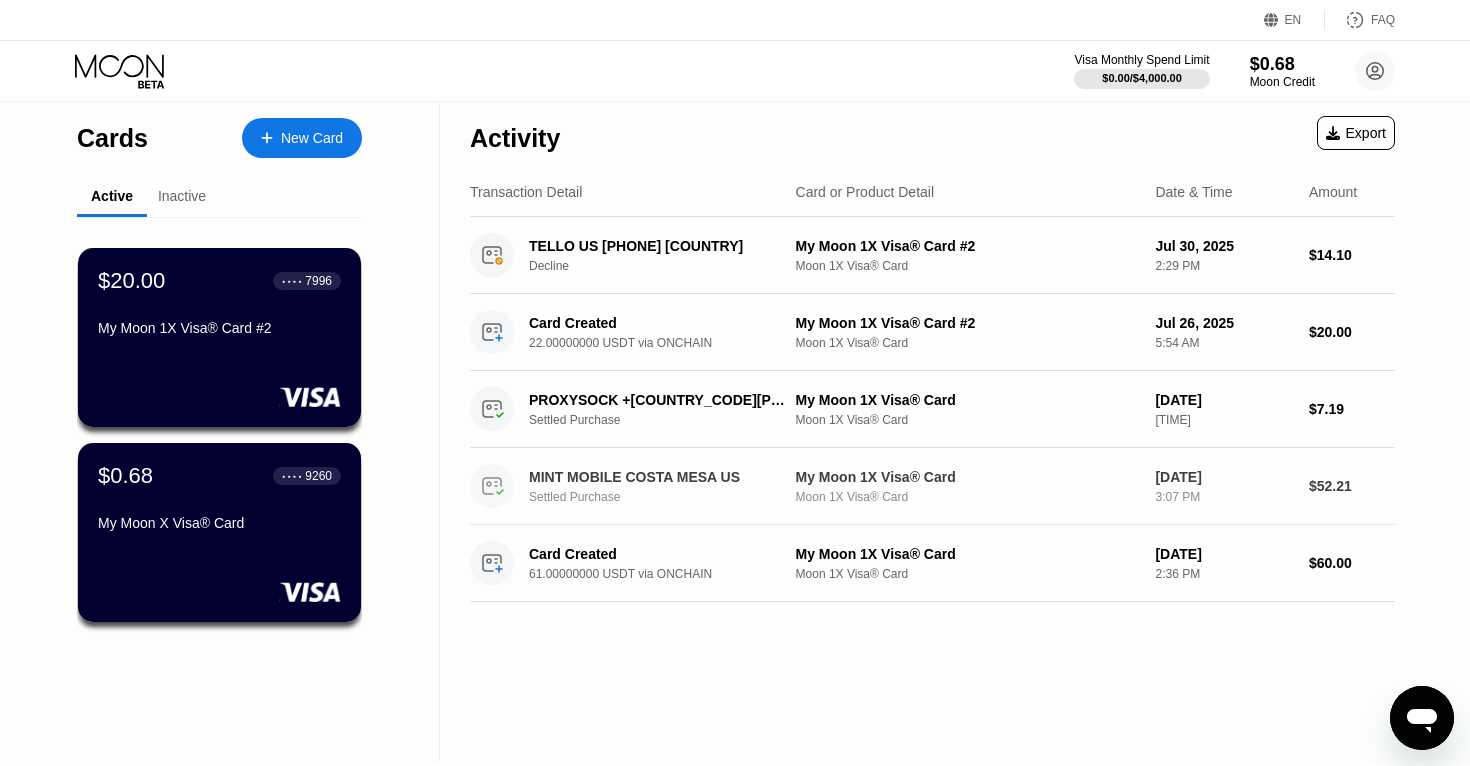 scroll, scrollTop: 0, scrollLeft: 0, axis: both 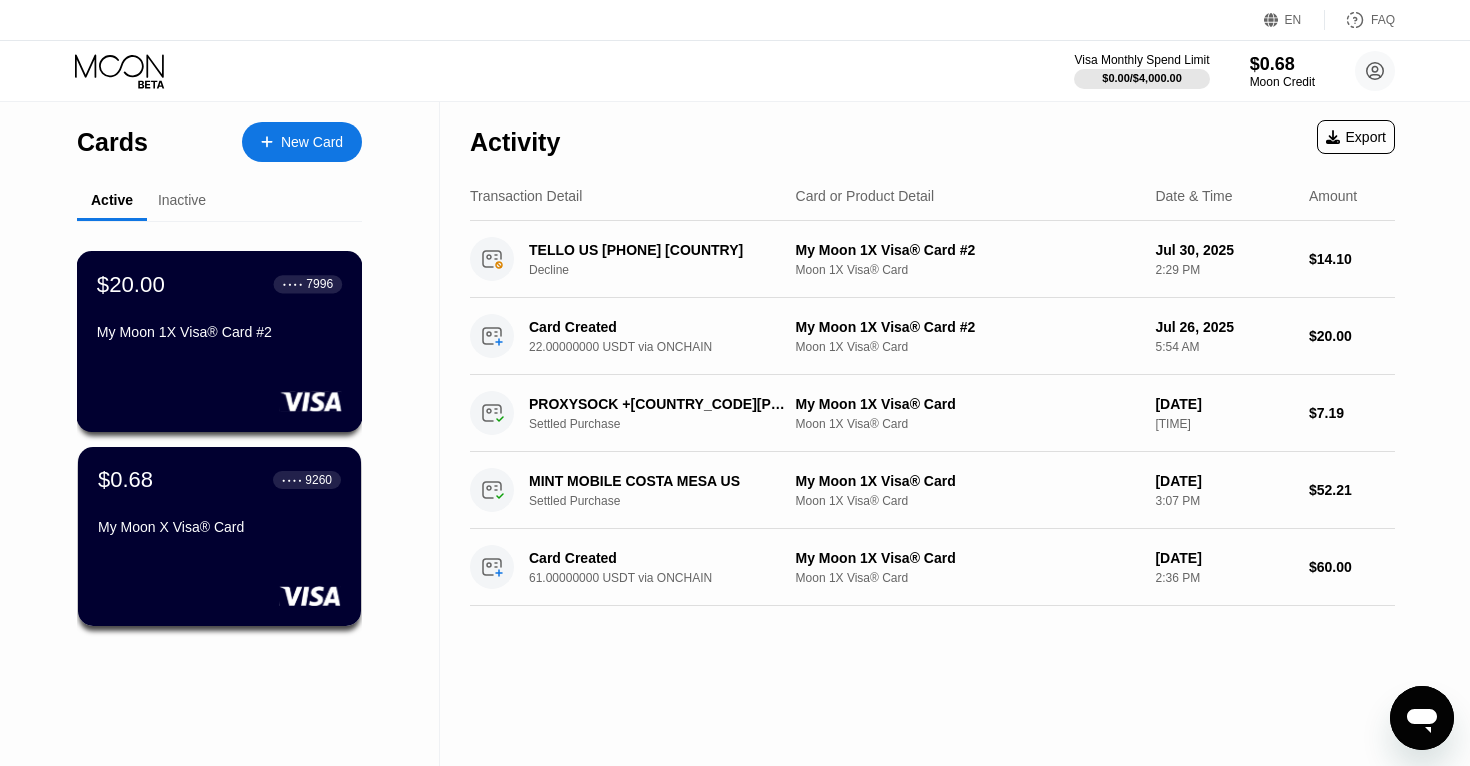 click on "My Moon 1X Visa® Card #2" at bounding box center (219, 336) 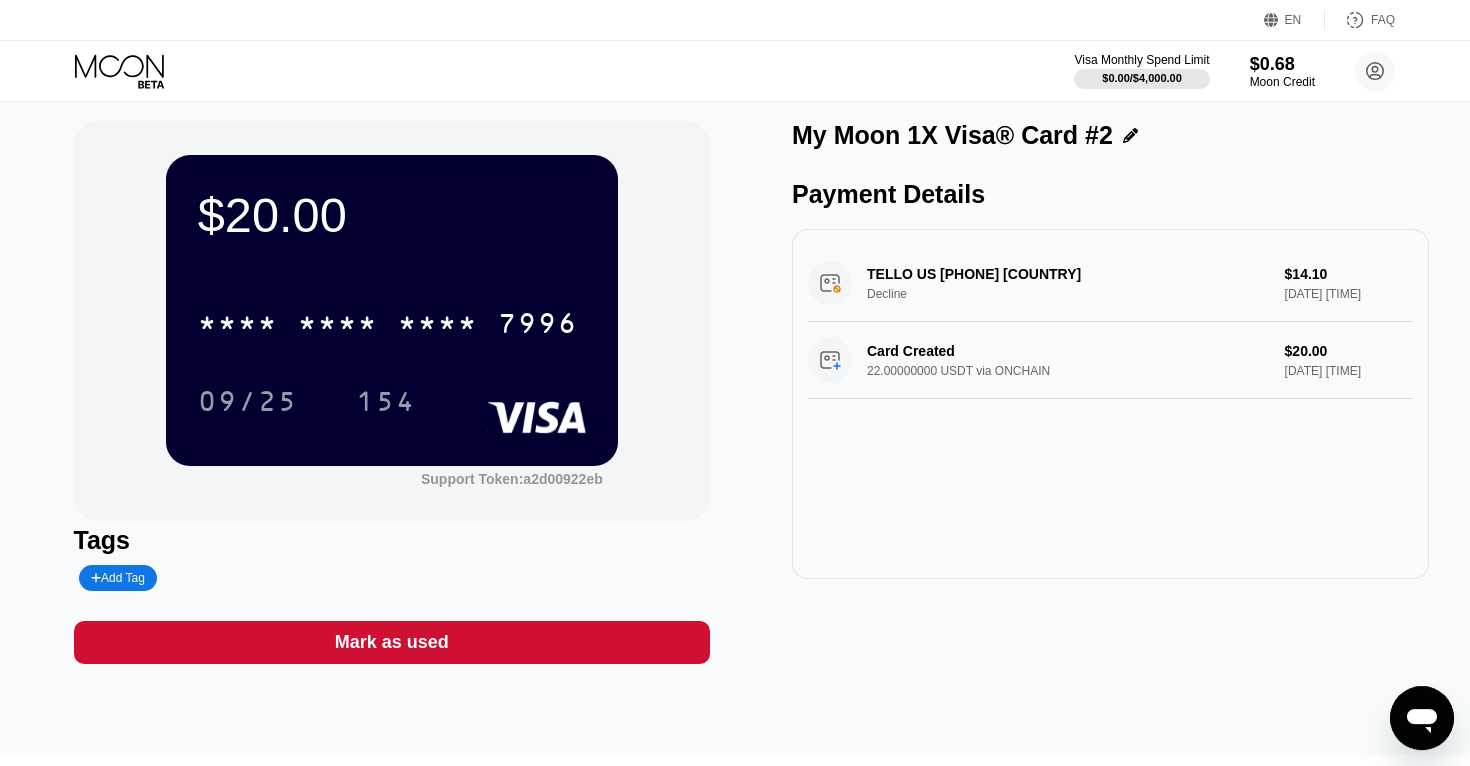scroll, scrollTop: 16, scrollLeft: 0, axis: vertical 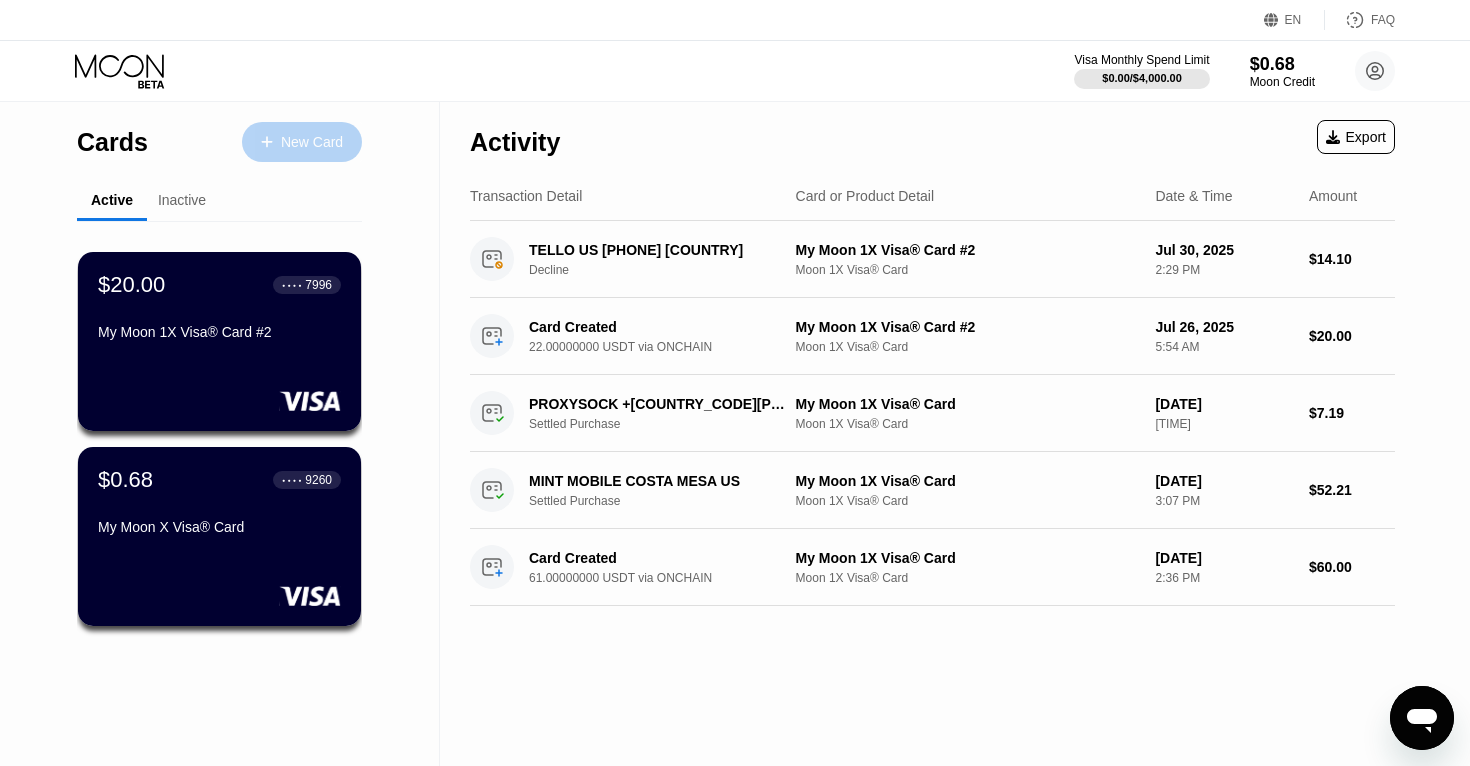 click on "New Card" at bounding box center (312, 142) 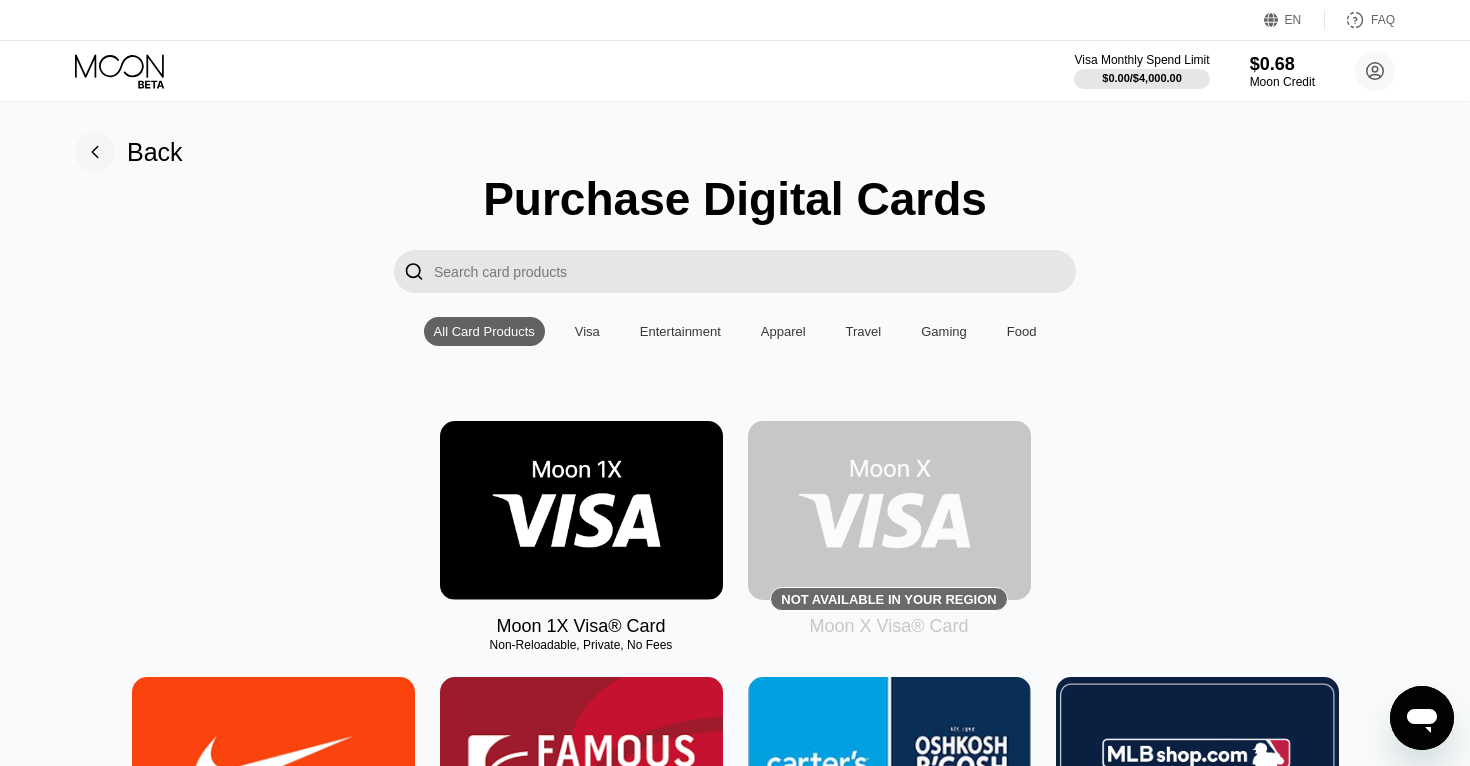 click at bounding box center [889, 510] 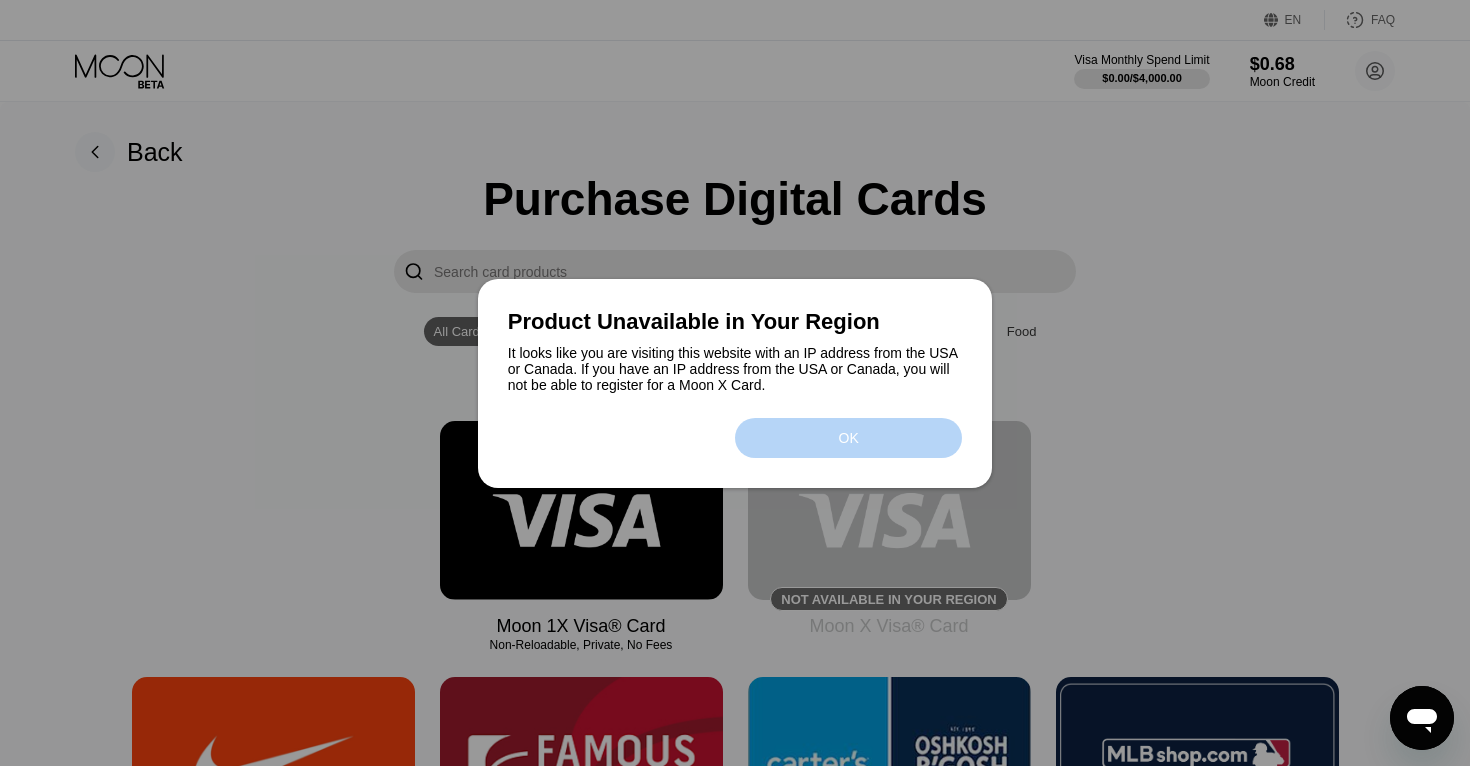 click on "OK" at bounding box center [848, 438] 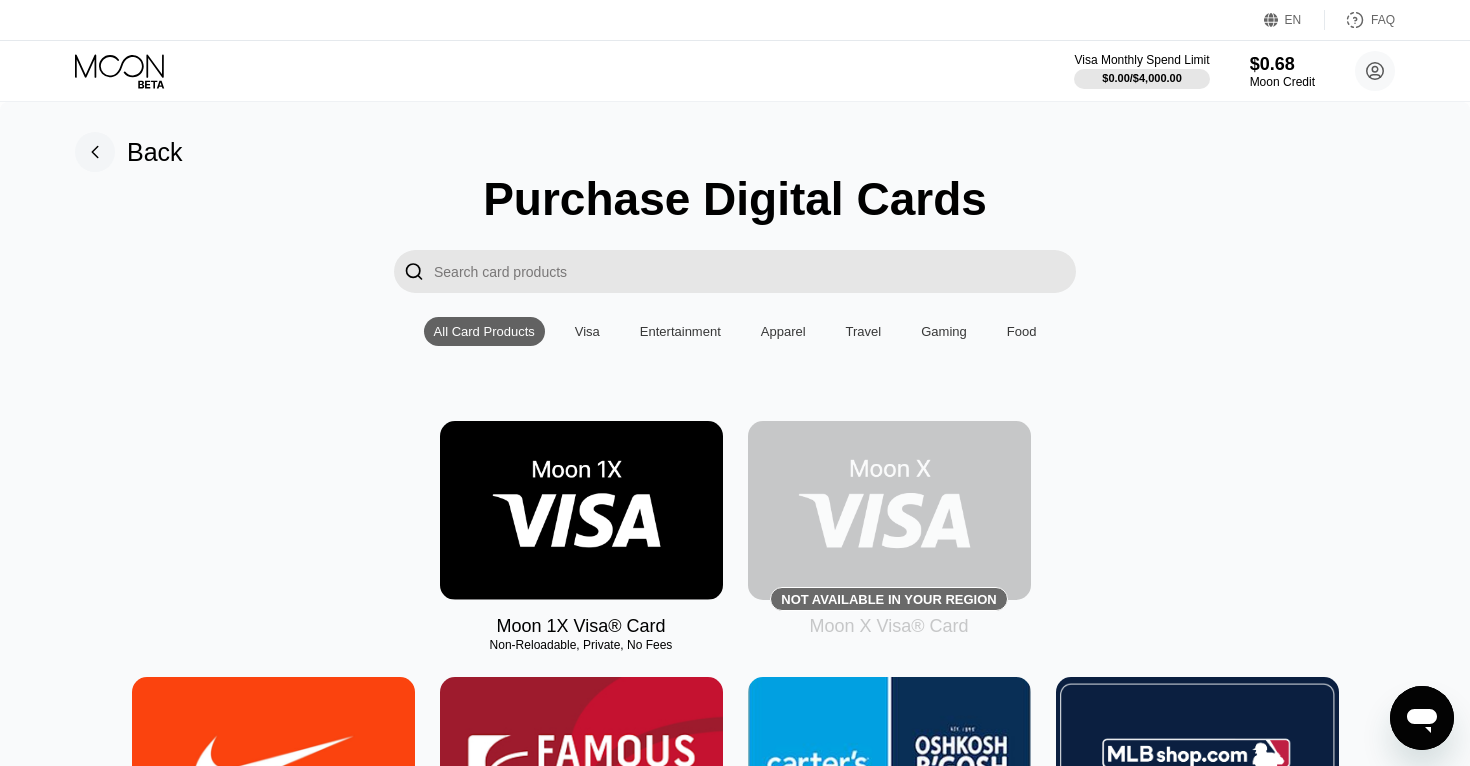 click at bounding box center (581, 510) 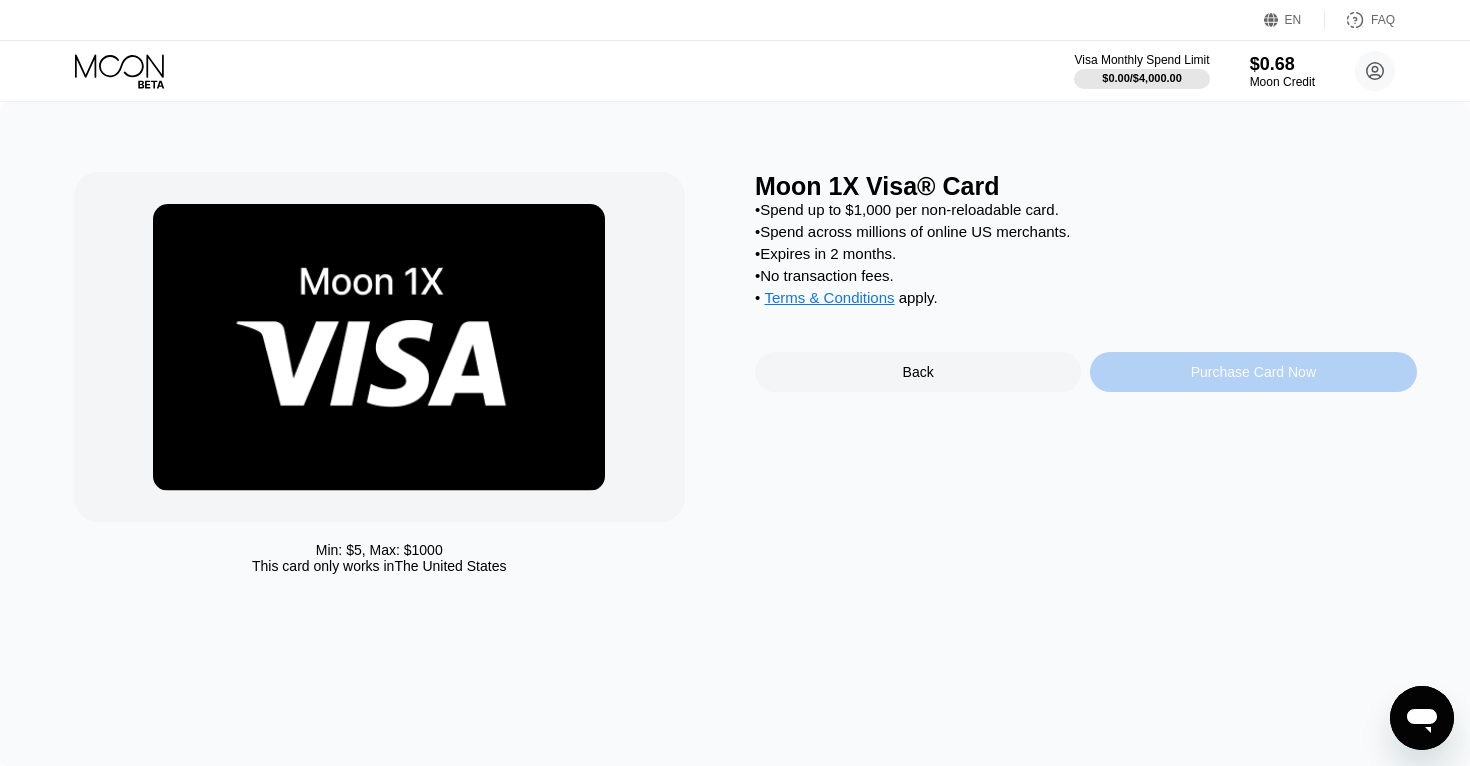 click on "Purchase Card Now" at bounding box center (1253, 372) 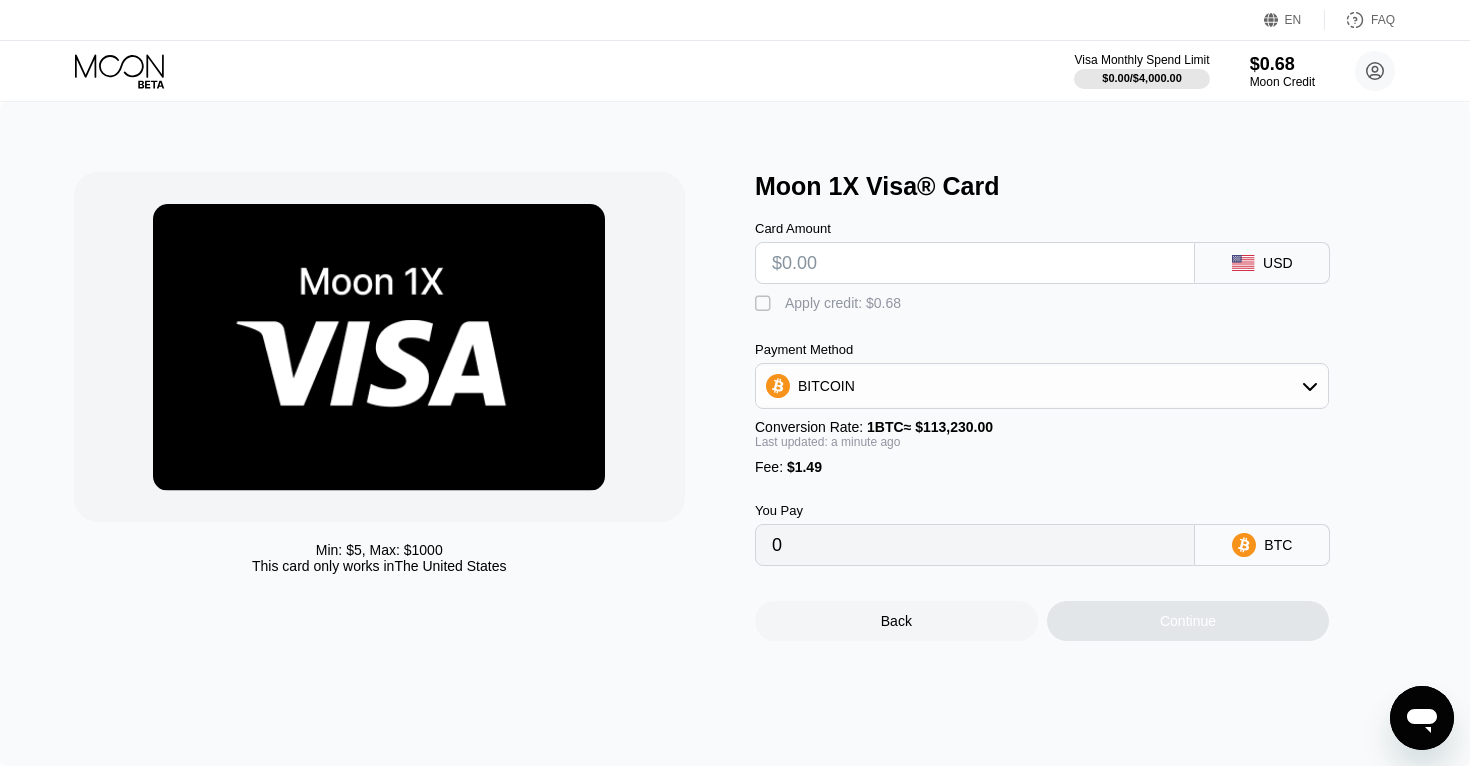 click on "BITCOIN" at bounding box center [1042, 386] 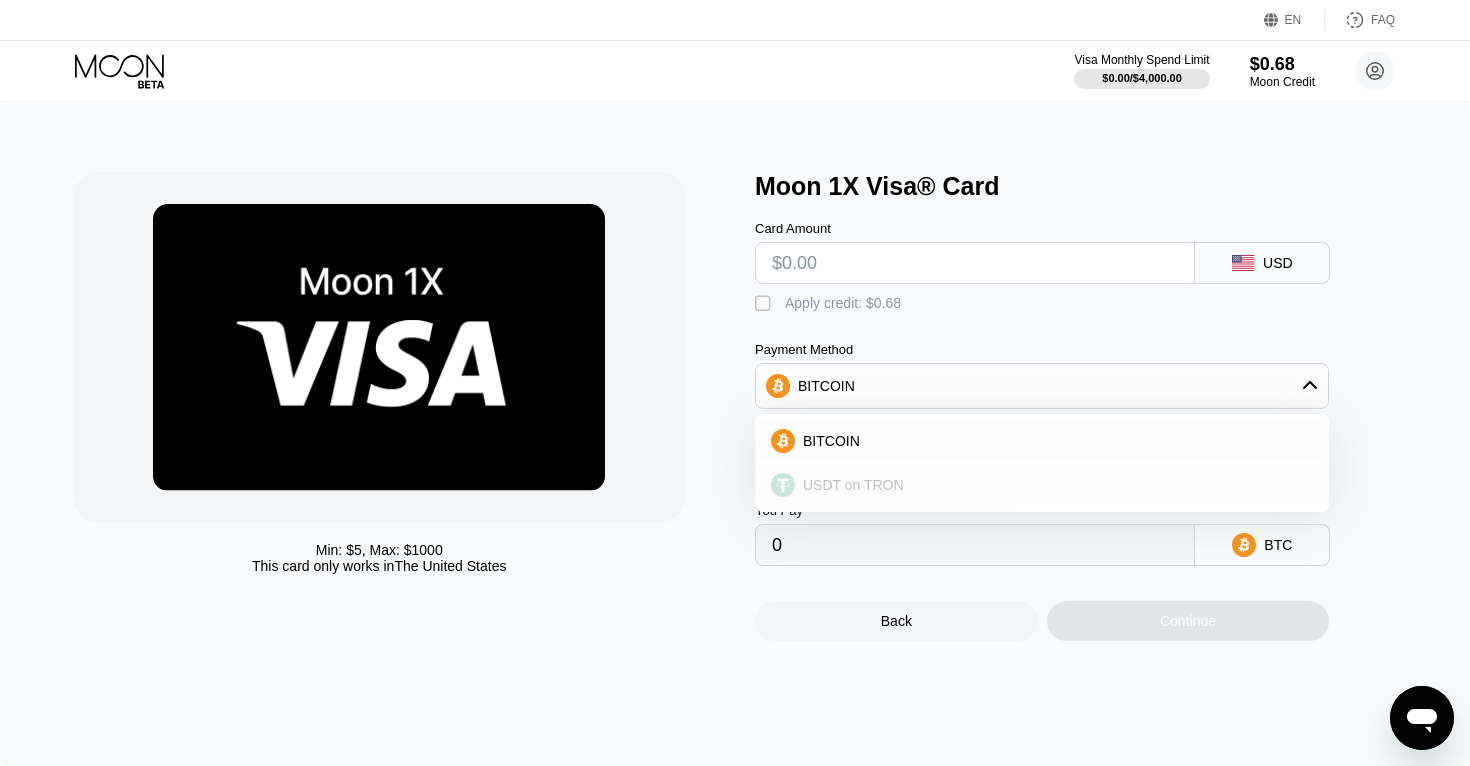 click on "USDT on TRON" at bounding box center [1042, 485] 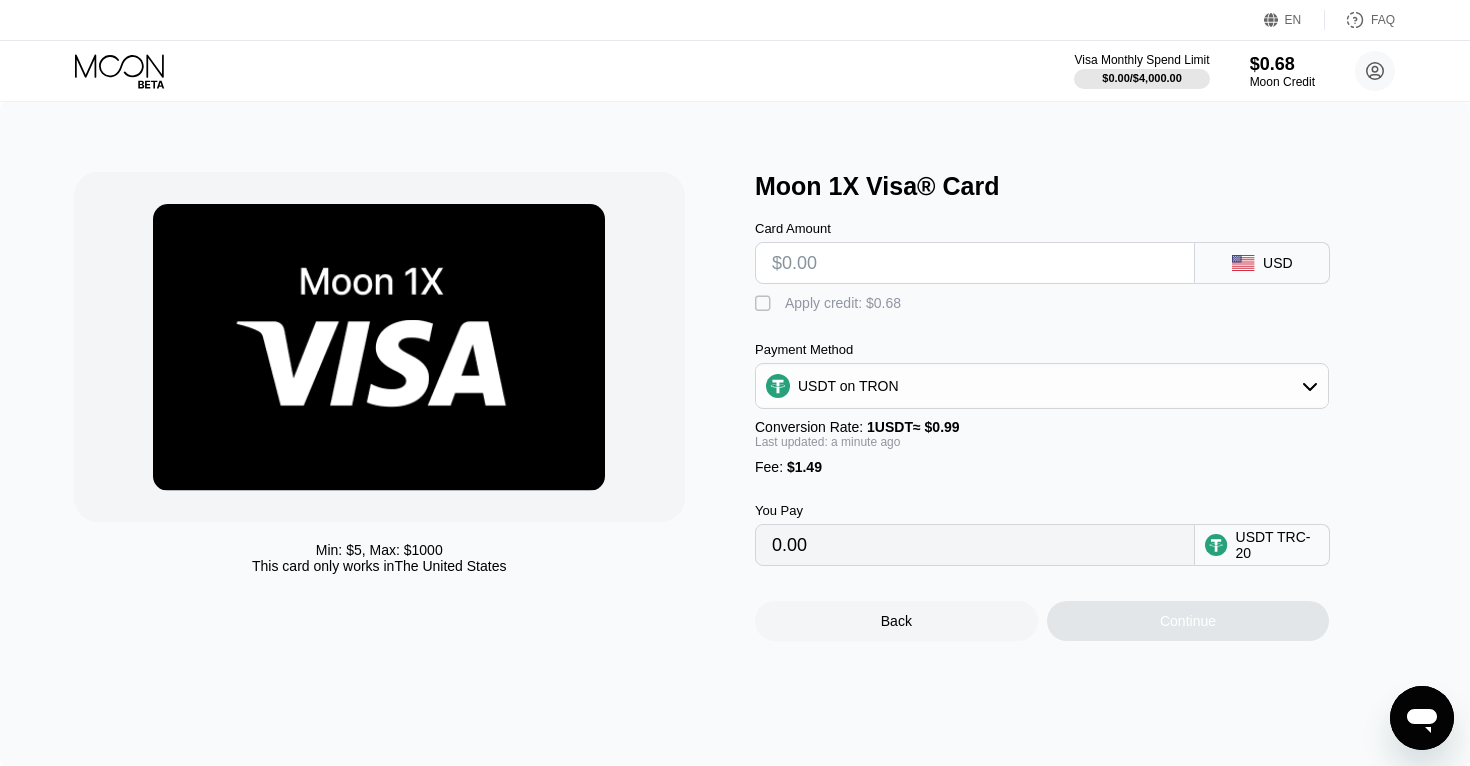 click at bounding box center [975, 263] 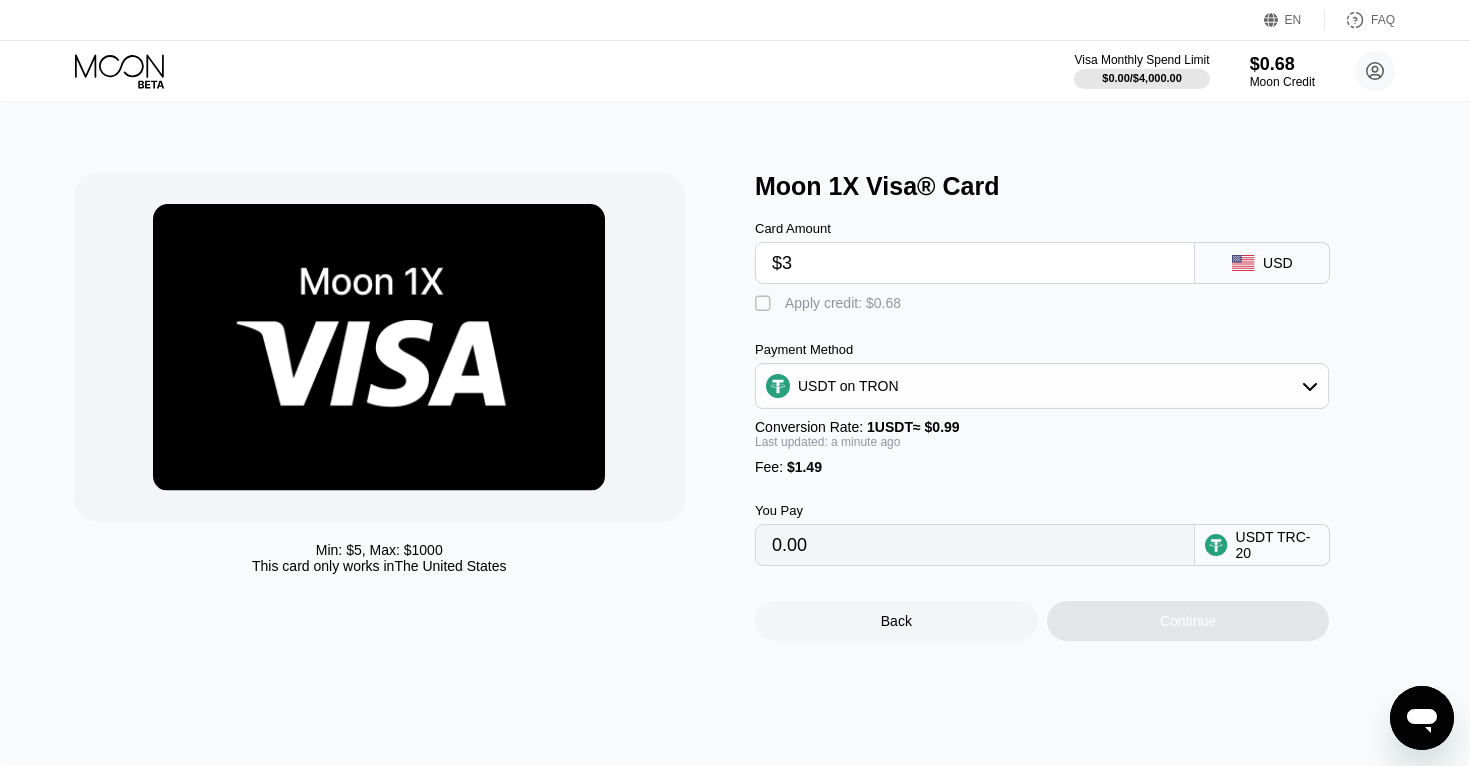 type on "4.54" 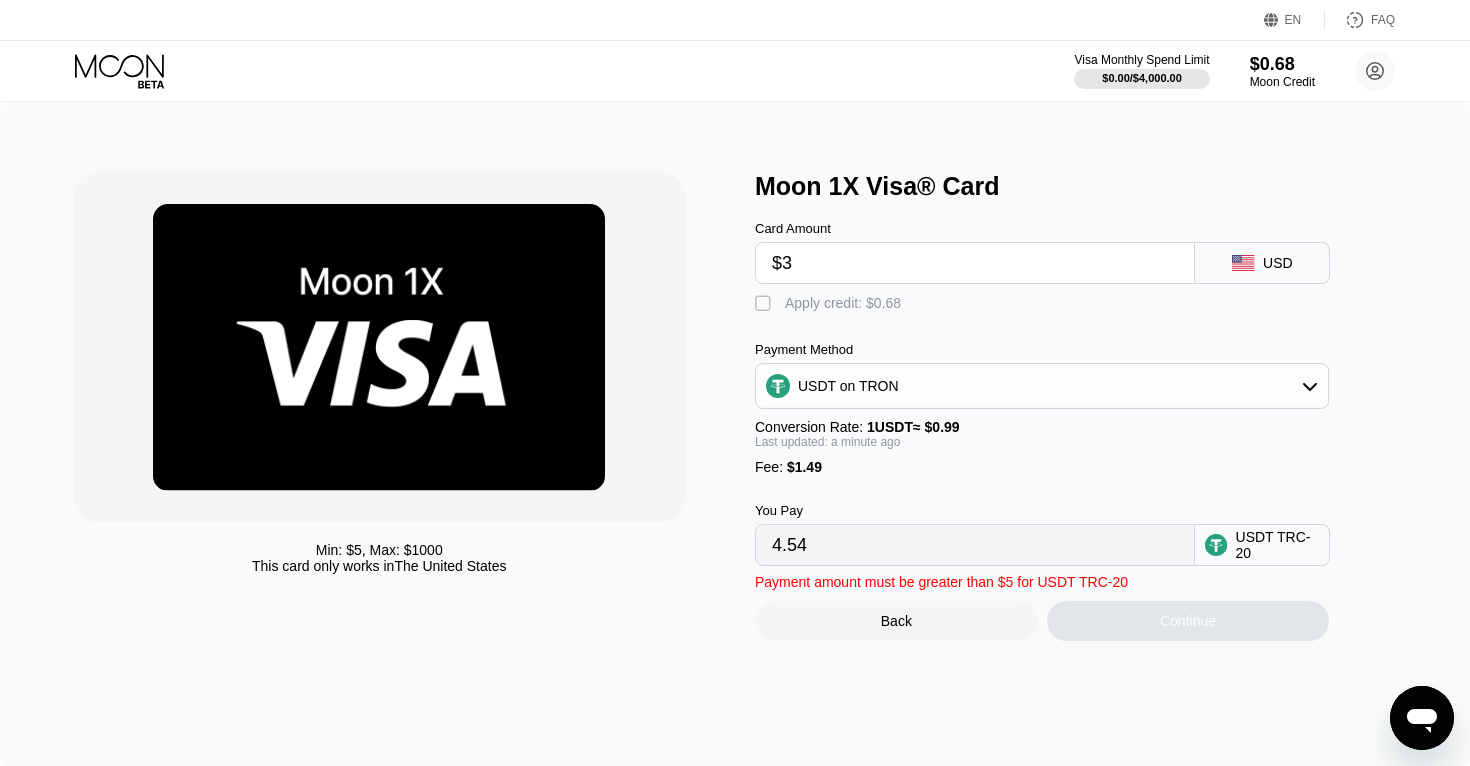 type on "$35" 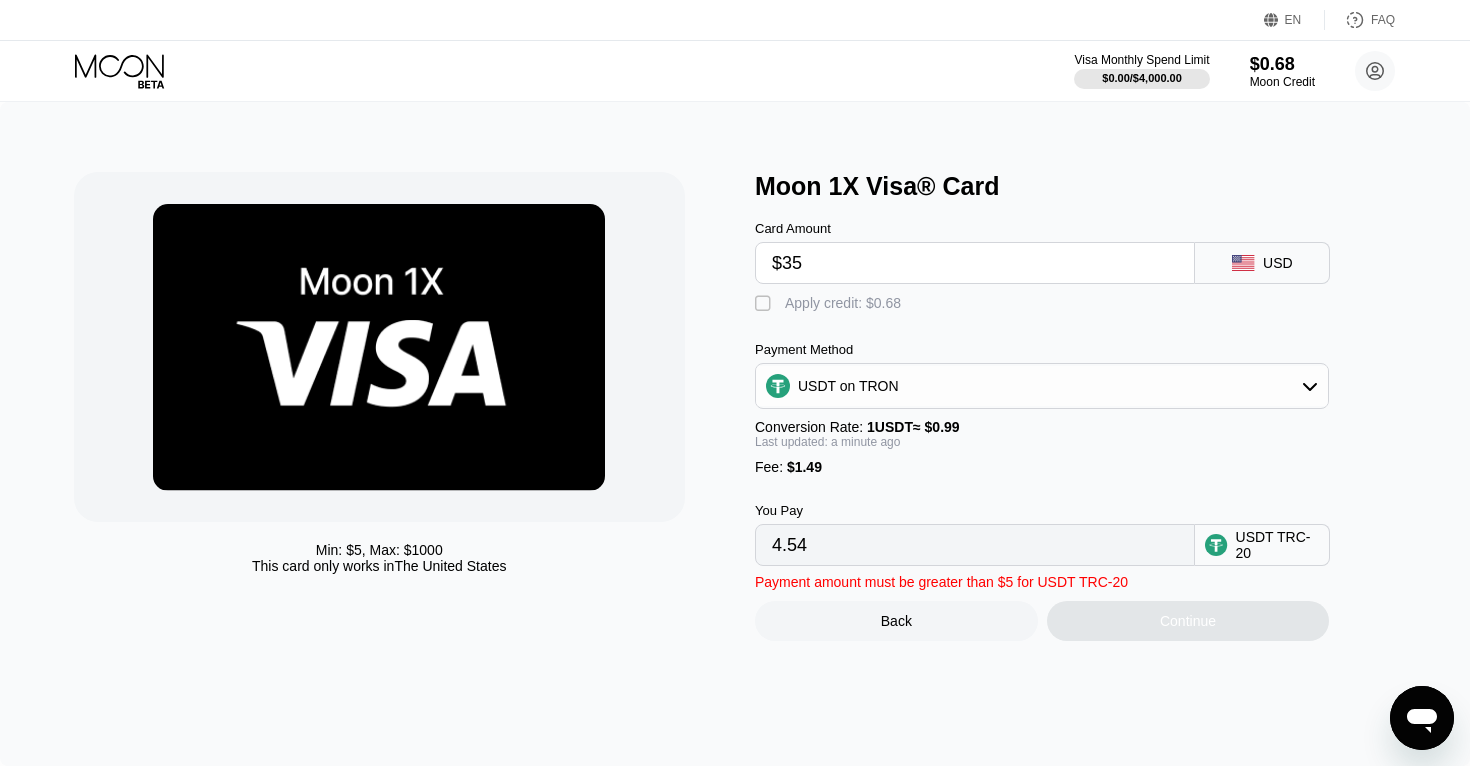 type on "36.86" 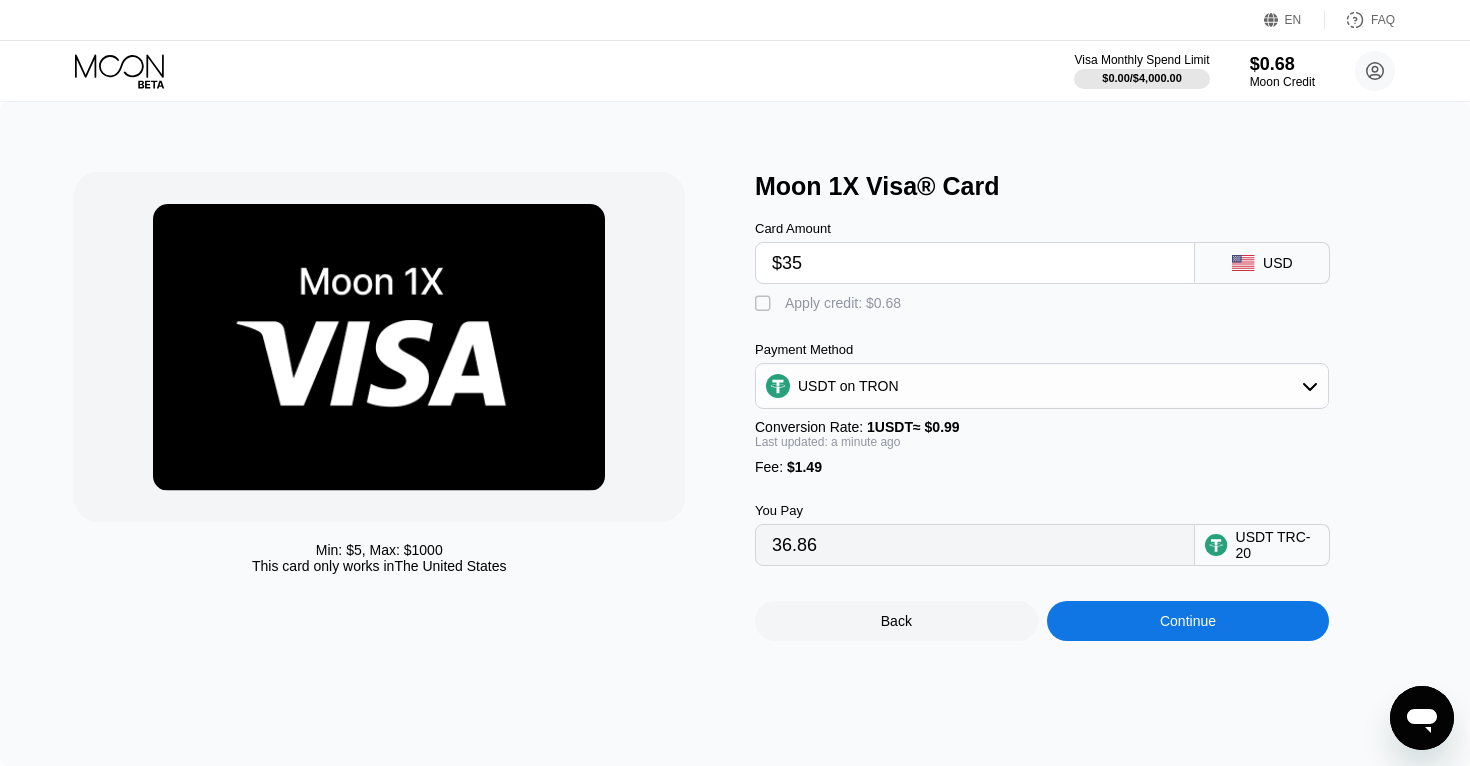 scroll, scrollTop: 0, scrollLeft: 0, axis: both 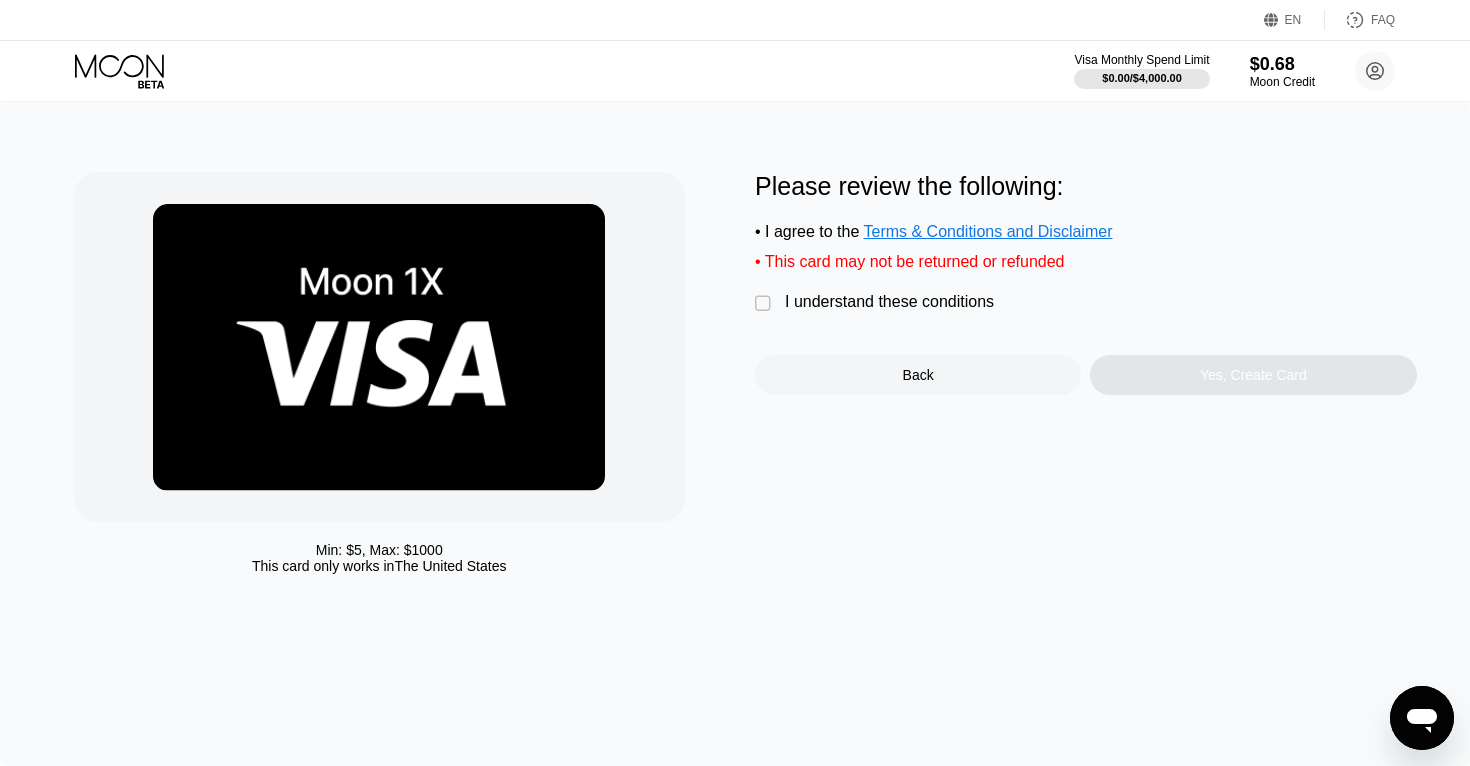 click on "Min: $ 5 , Max: $ 1000 This card only works in  The United States Please review the following: • I agree to the   Terms & Conditions and Disclaimer • This card may not be returned or refunded  I understand these conditions Back Yes, Create Card" at bounding box center (735, 378) 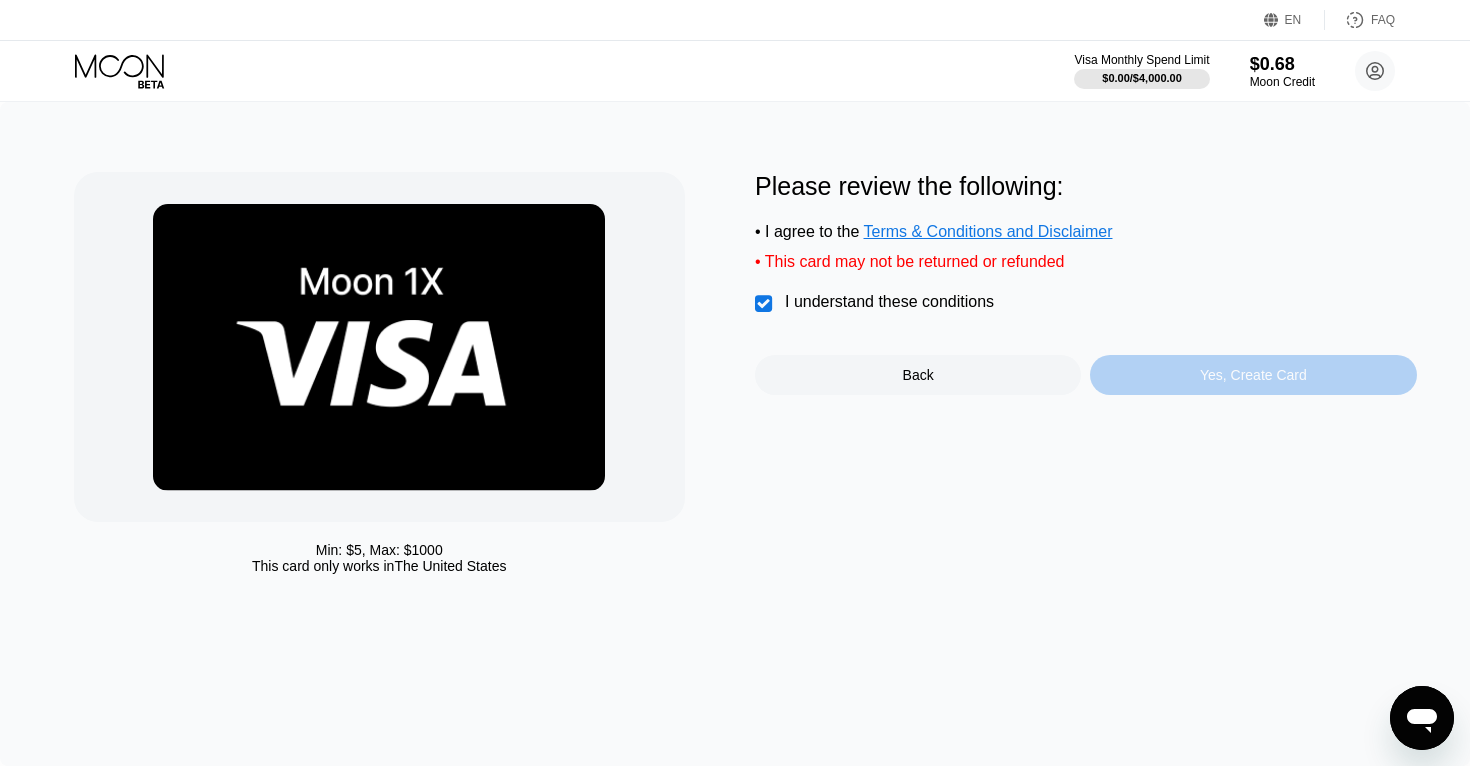 click on "Yes, Create Card" at bounding box center [1253, 375] 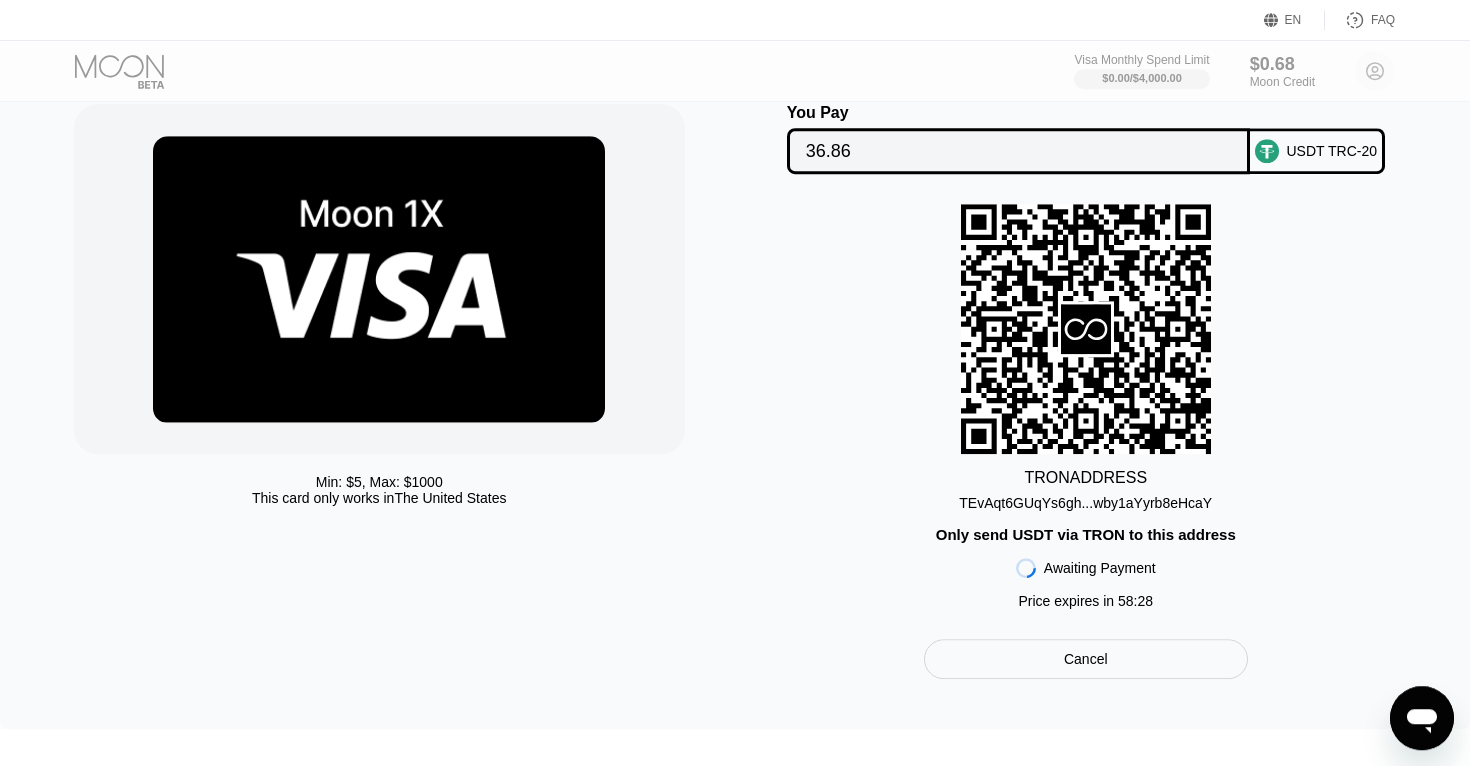 scroll, scrollTop: 96, scrollLeft: 0, axis: vertical 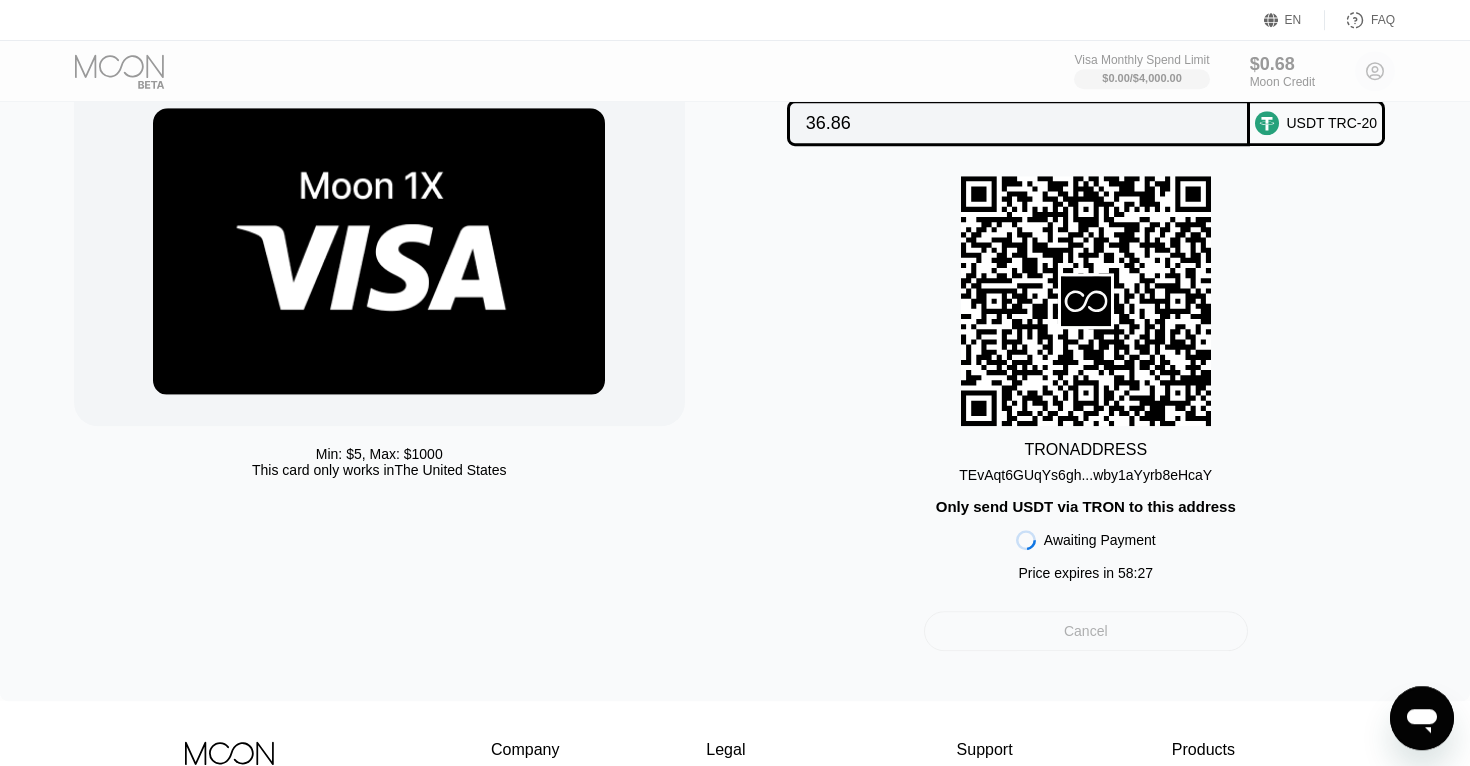 click on "Cancel" at bounding box center (1086, 631) 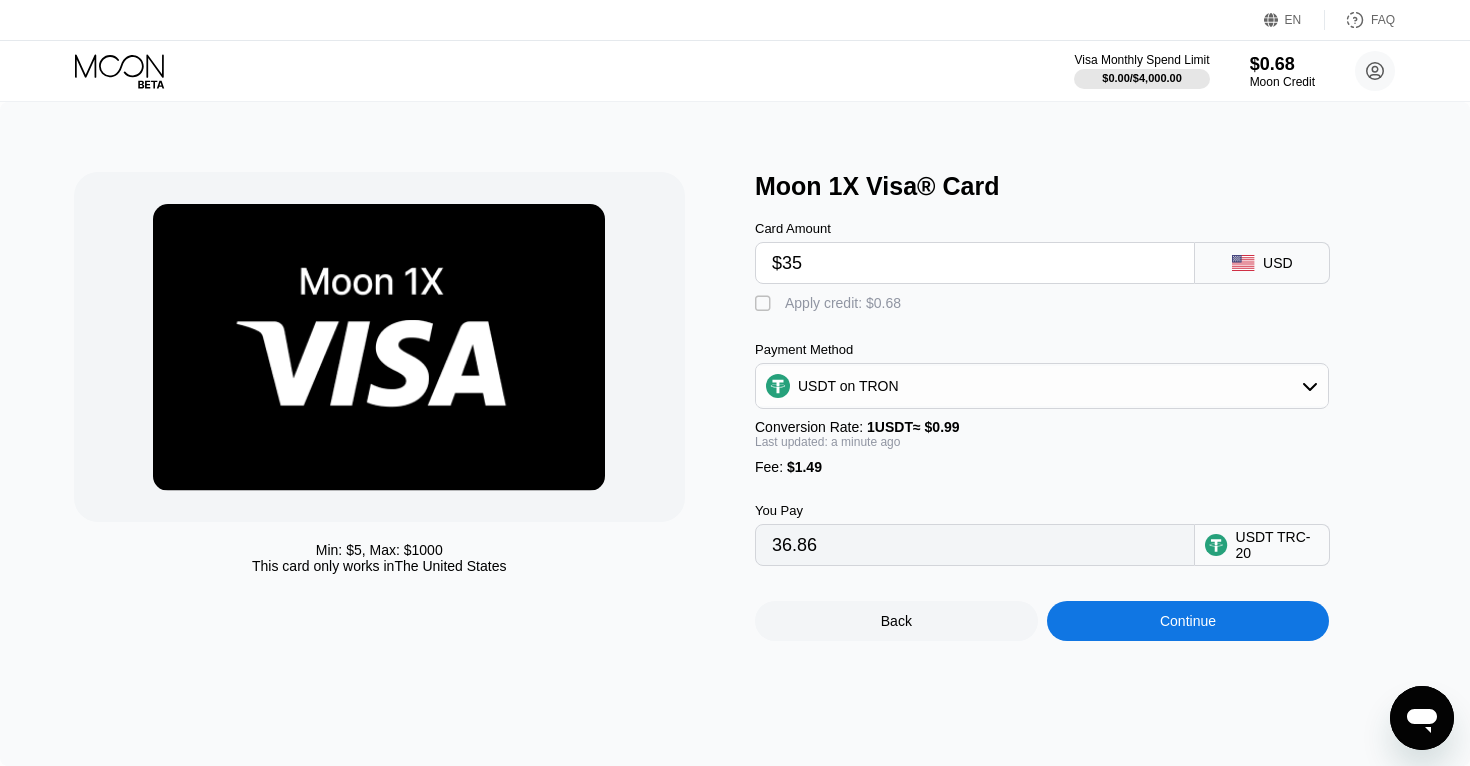 scroll, scrollTop: 0, scrollLeft: 0, axis: both 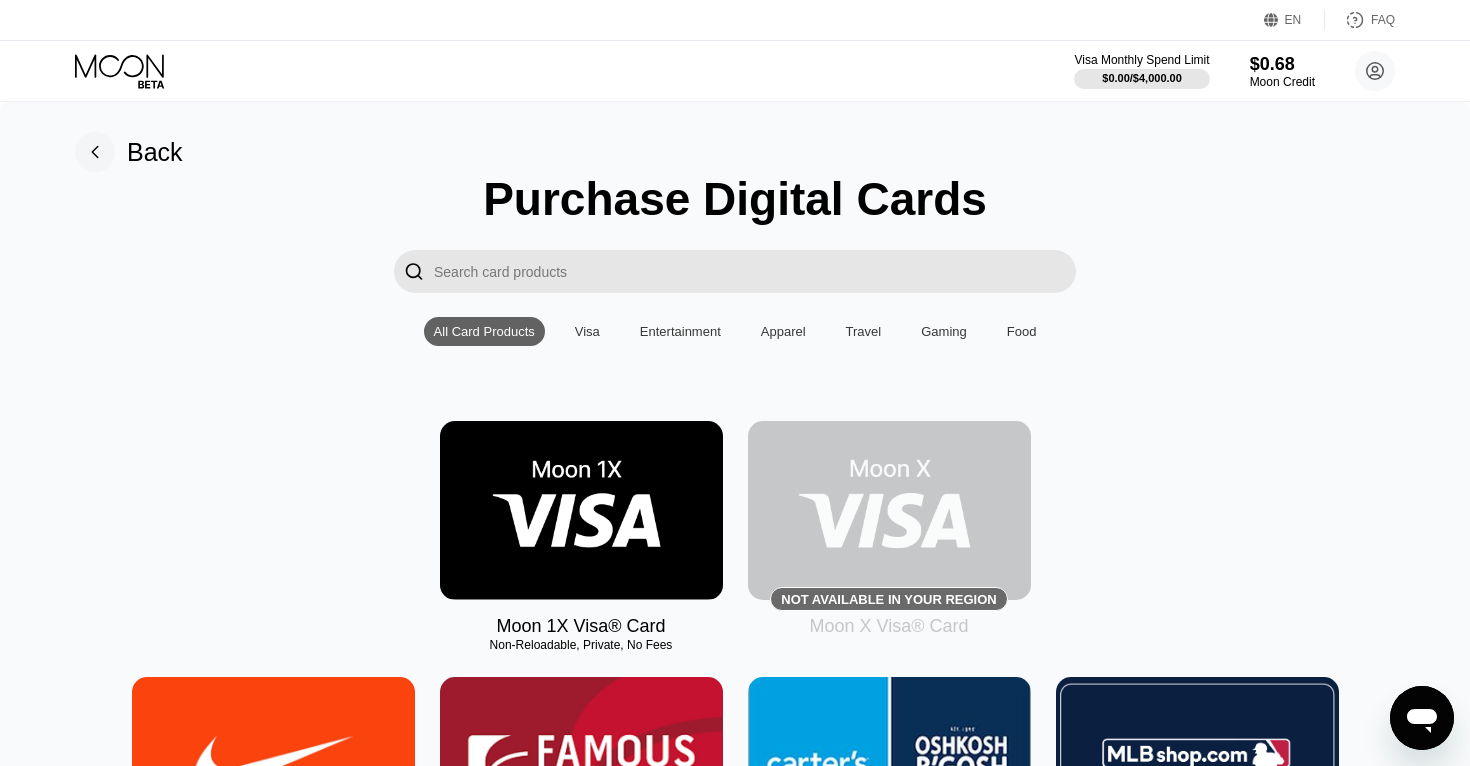 click 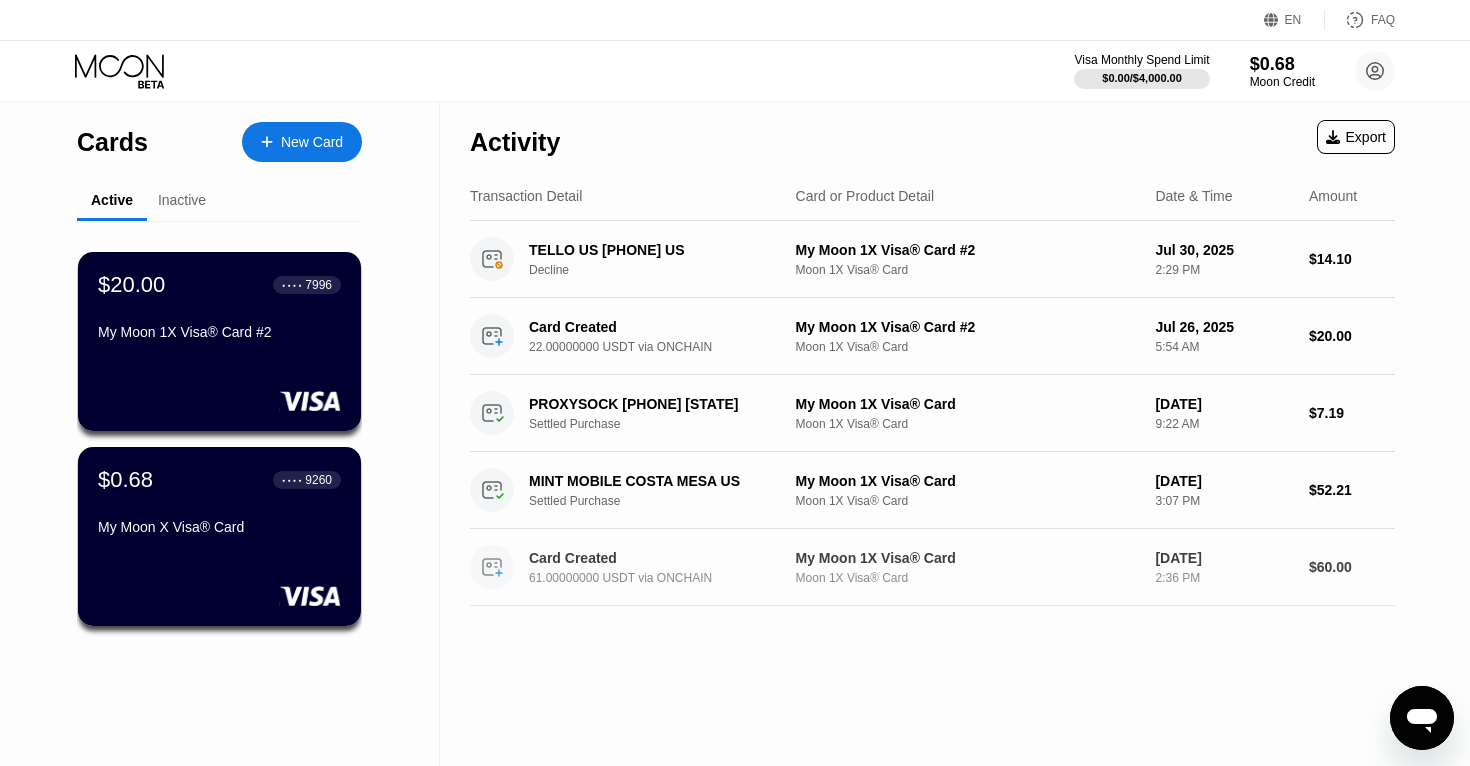 scroll, scrollTop: 0, scrollLeft: 0, axis: both 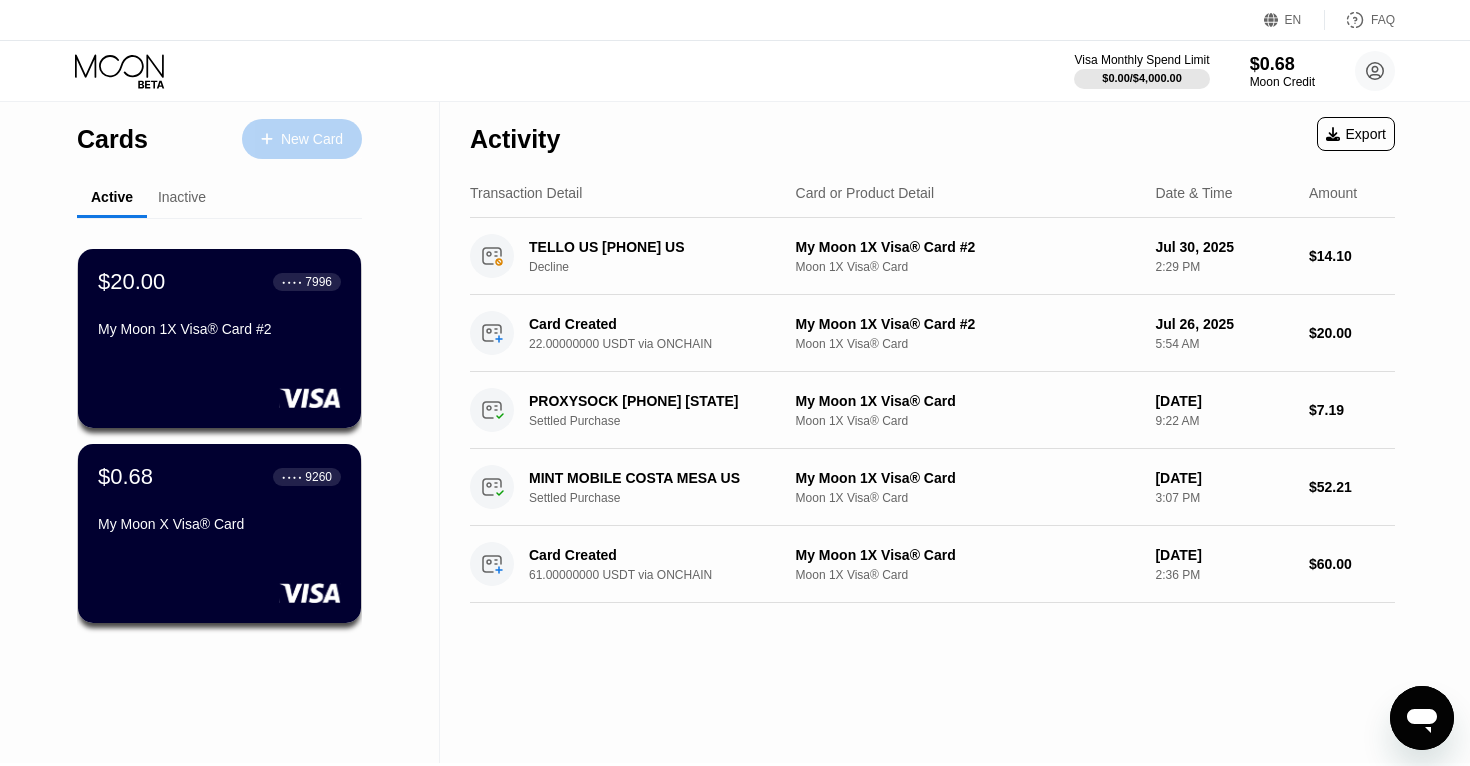 click on "New Card" at bounding box center [312, 139] 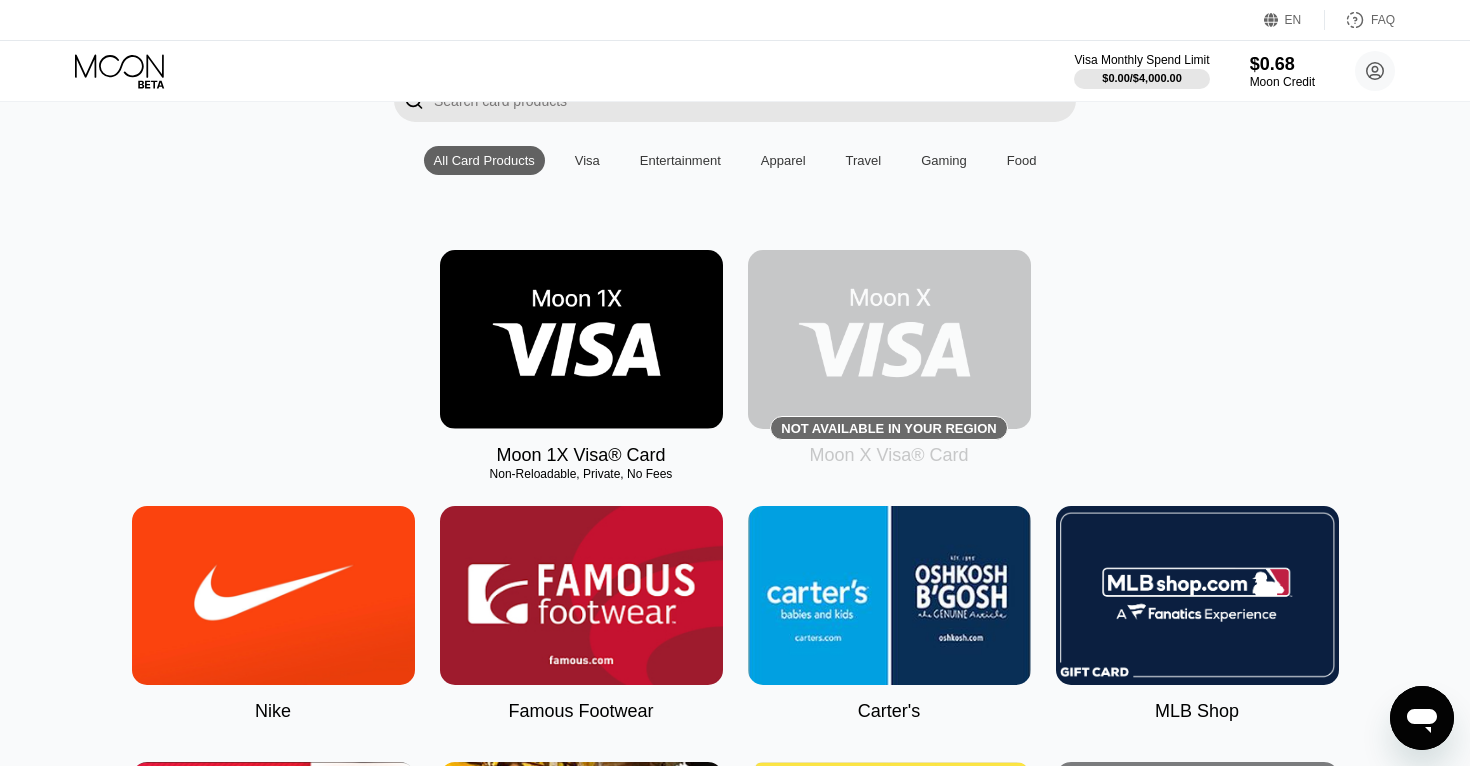 scroll, scrollTop: 165, scrollLeft: 0, axis: vertical 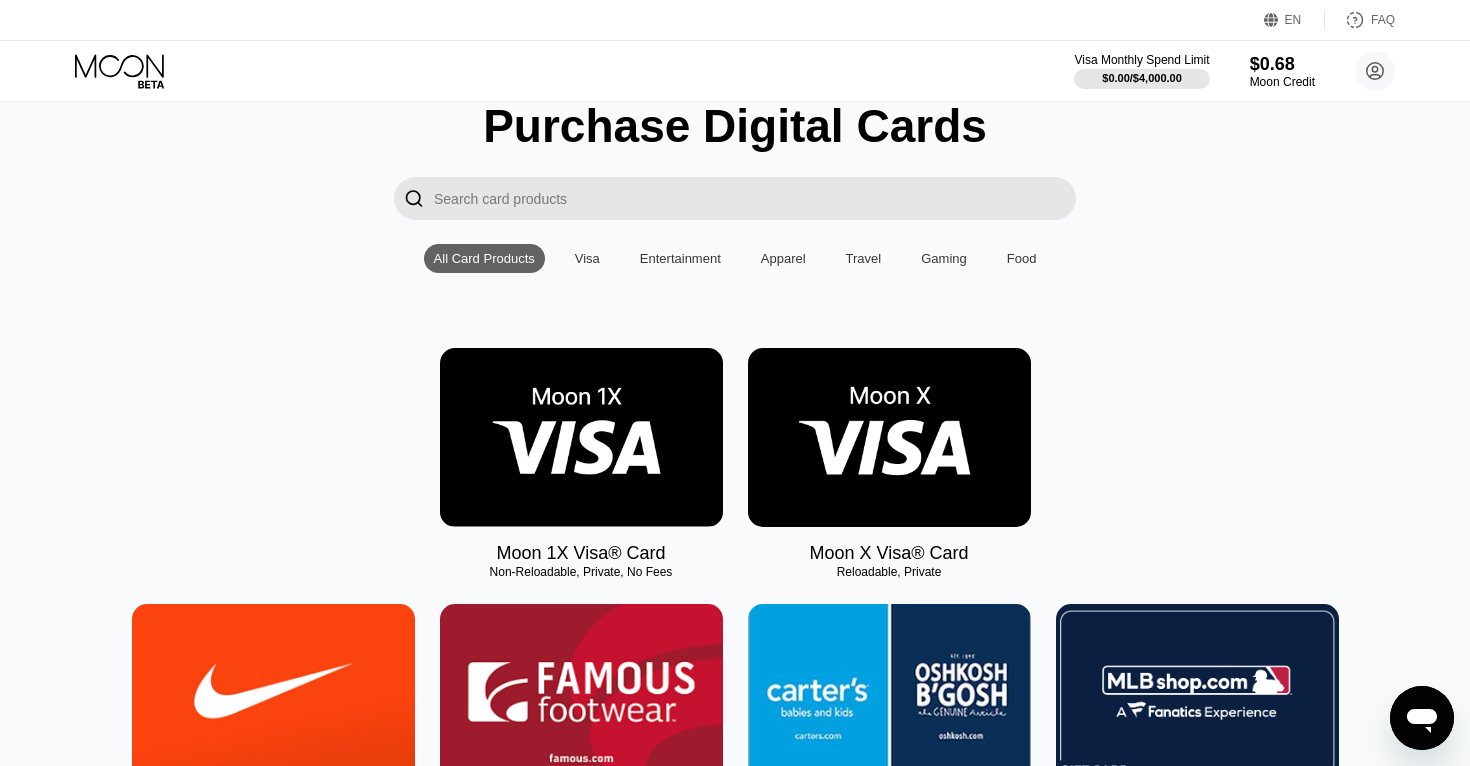click at bounding box center (889, 437) 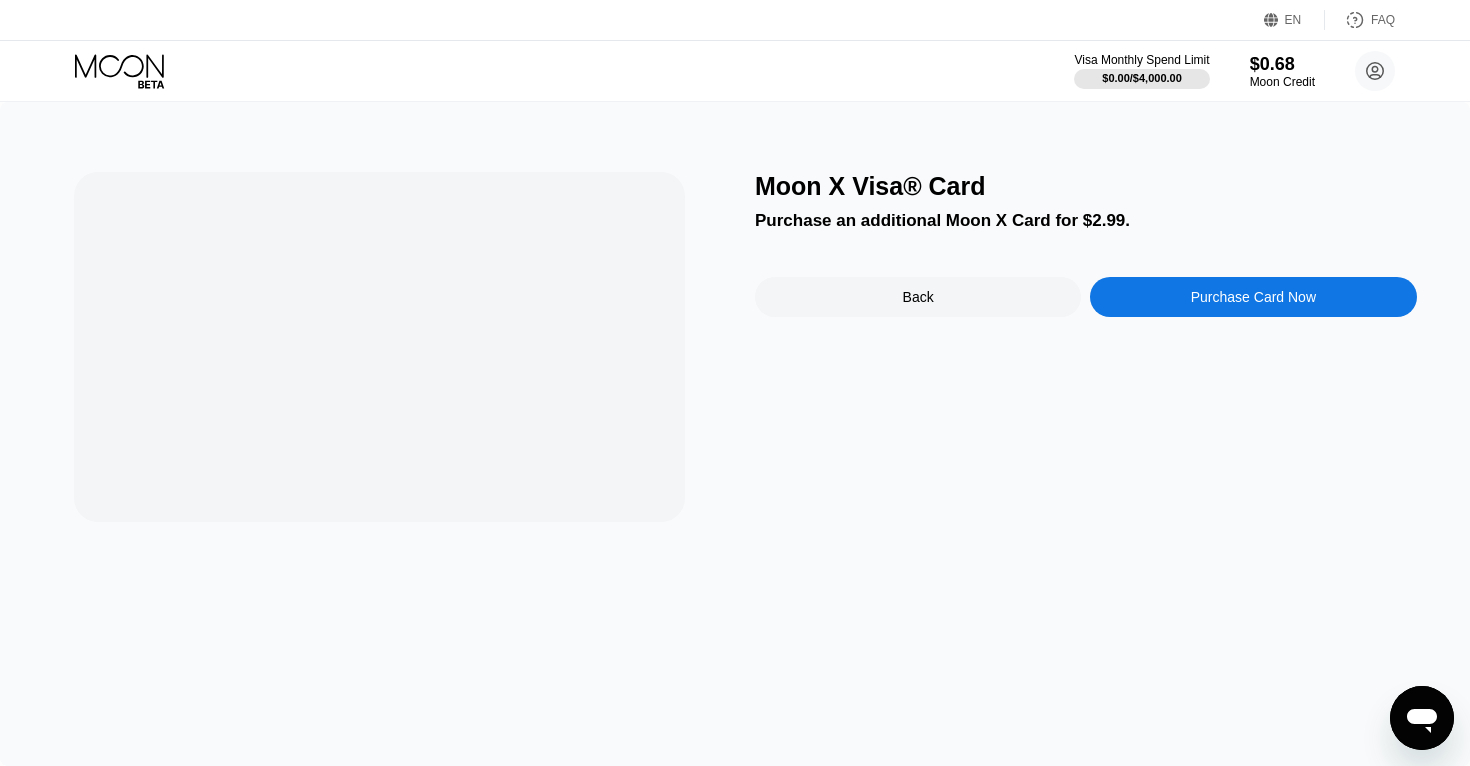 scroll, scrollTop: 0, scrollLeft: 0, axis: both 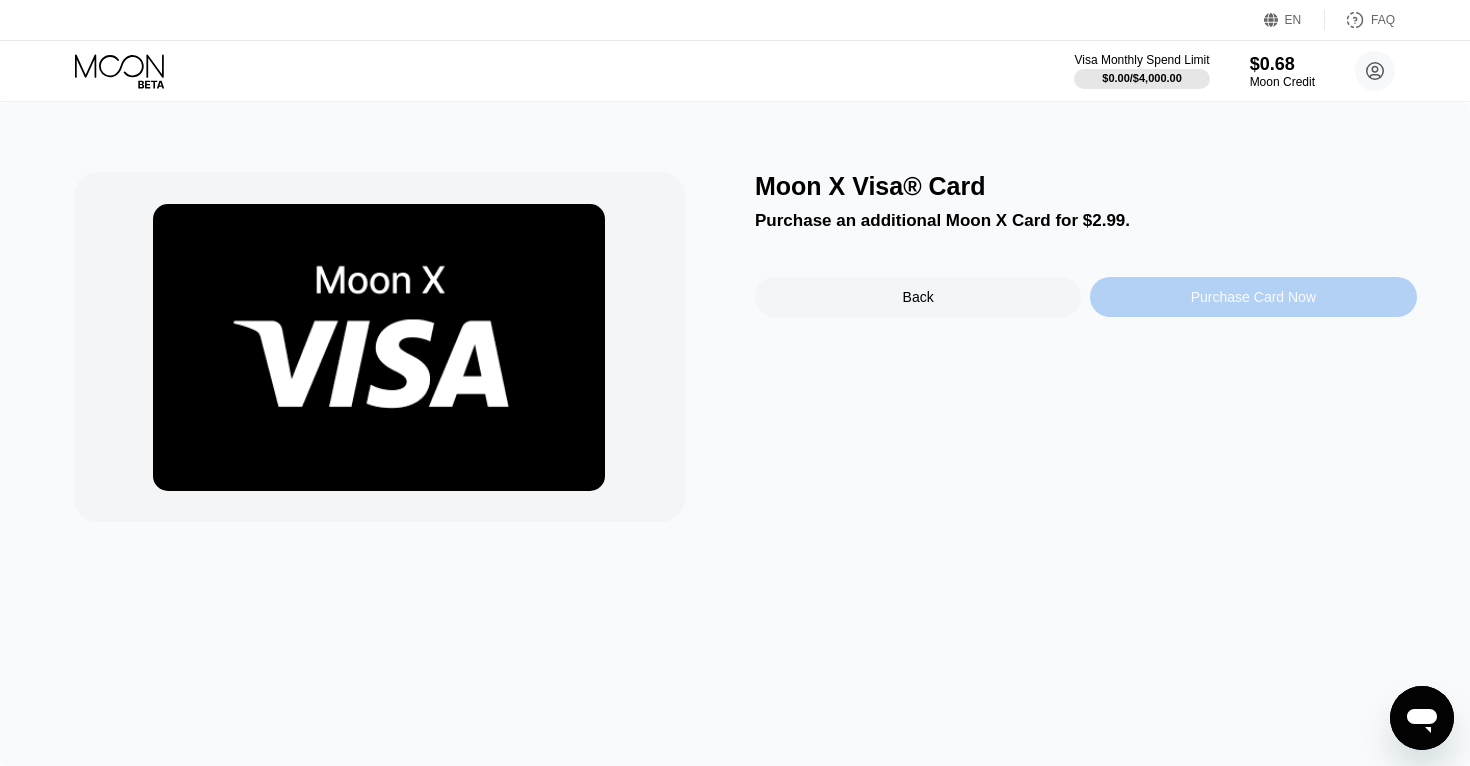click on "Purchase Card Now" at bounding box center (1253, 297) 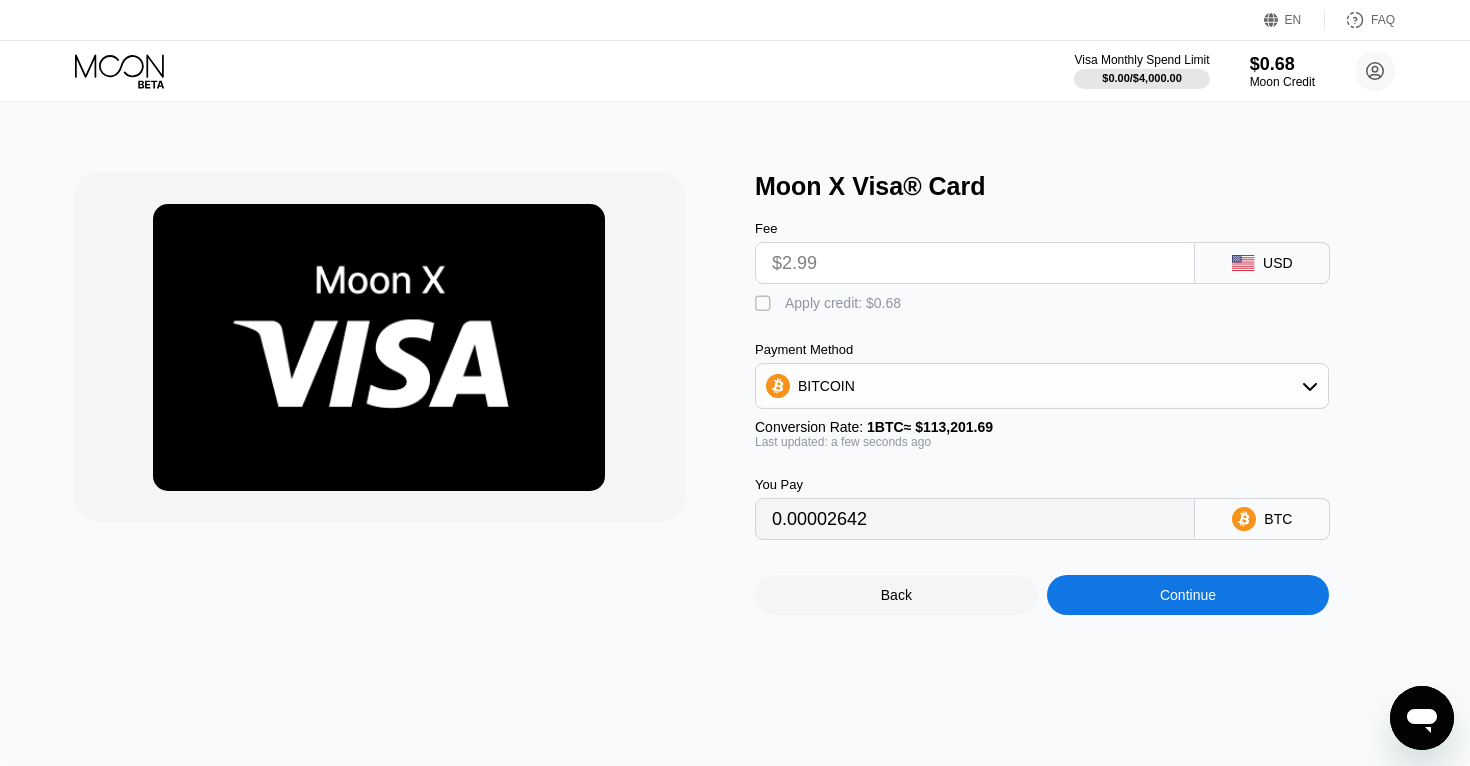 click on "$2.99" at bounding box center [975, 263] 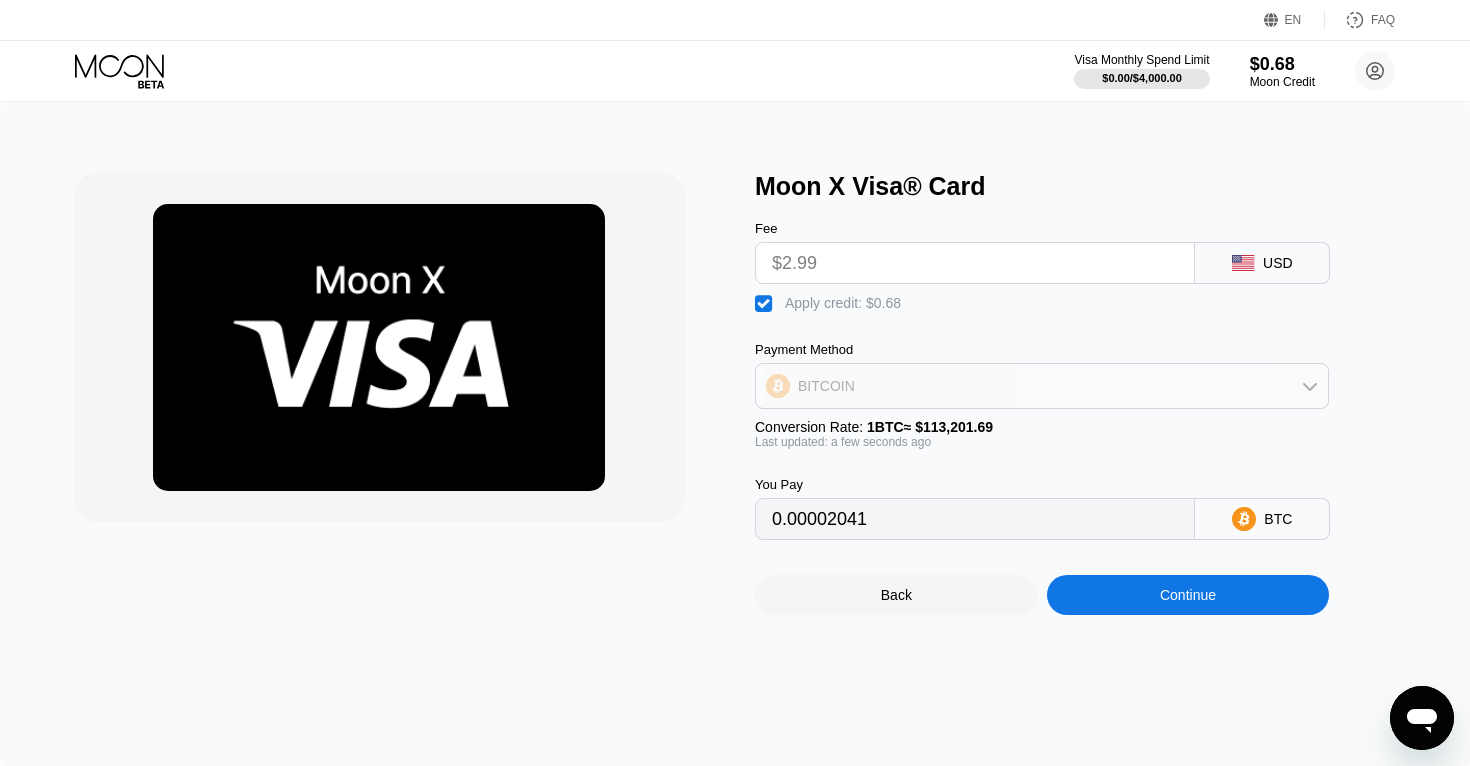 click 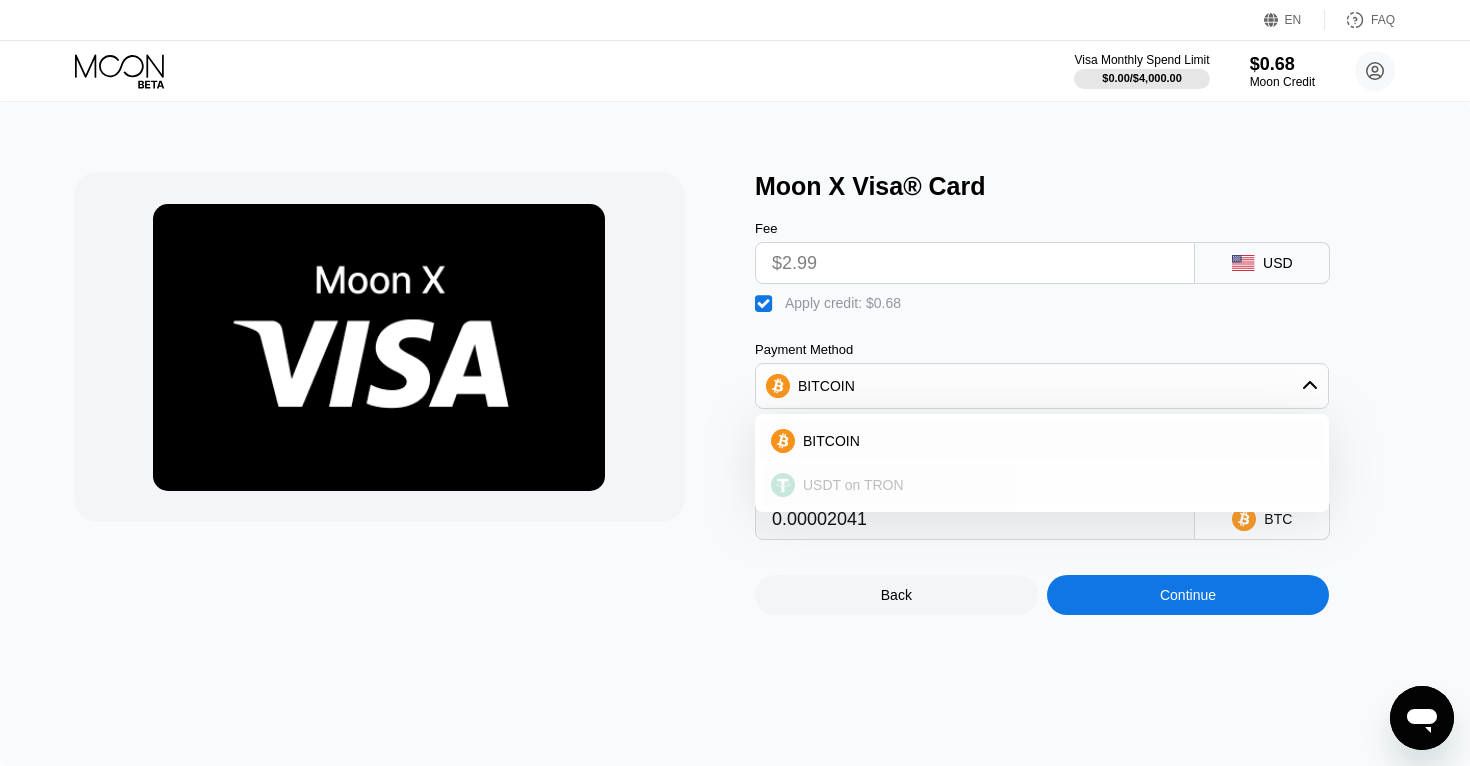 click on "USDT on TRON" at bounding box center [1054, 485] 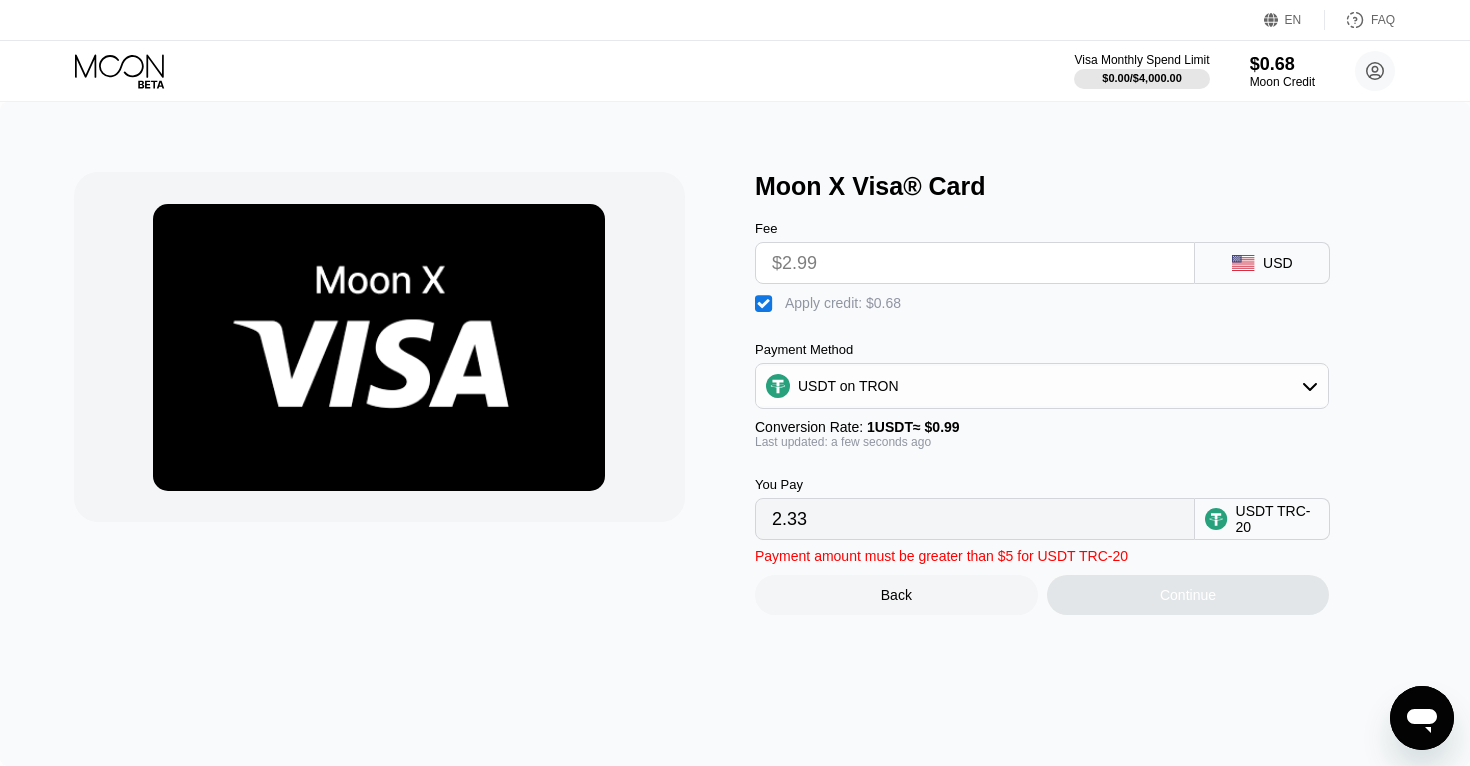 click on "2.33" at bounding box center [975, 519] 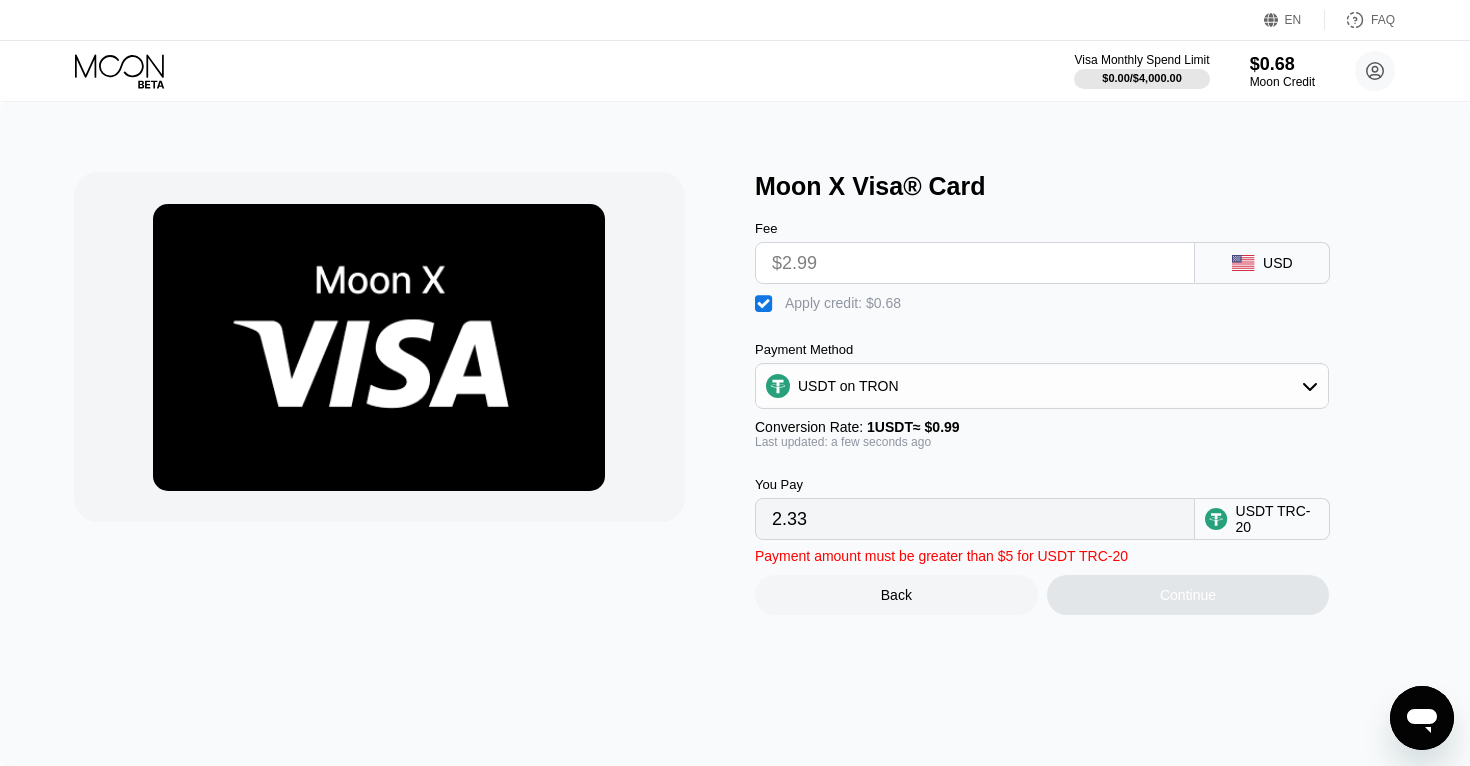 type on "3.02" 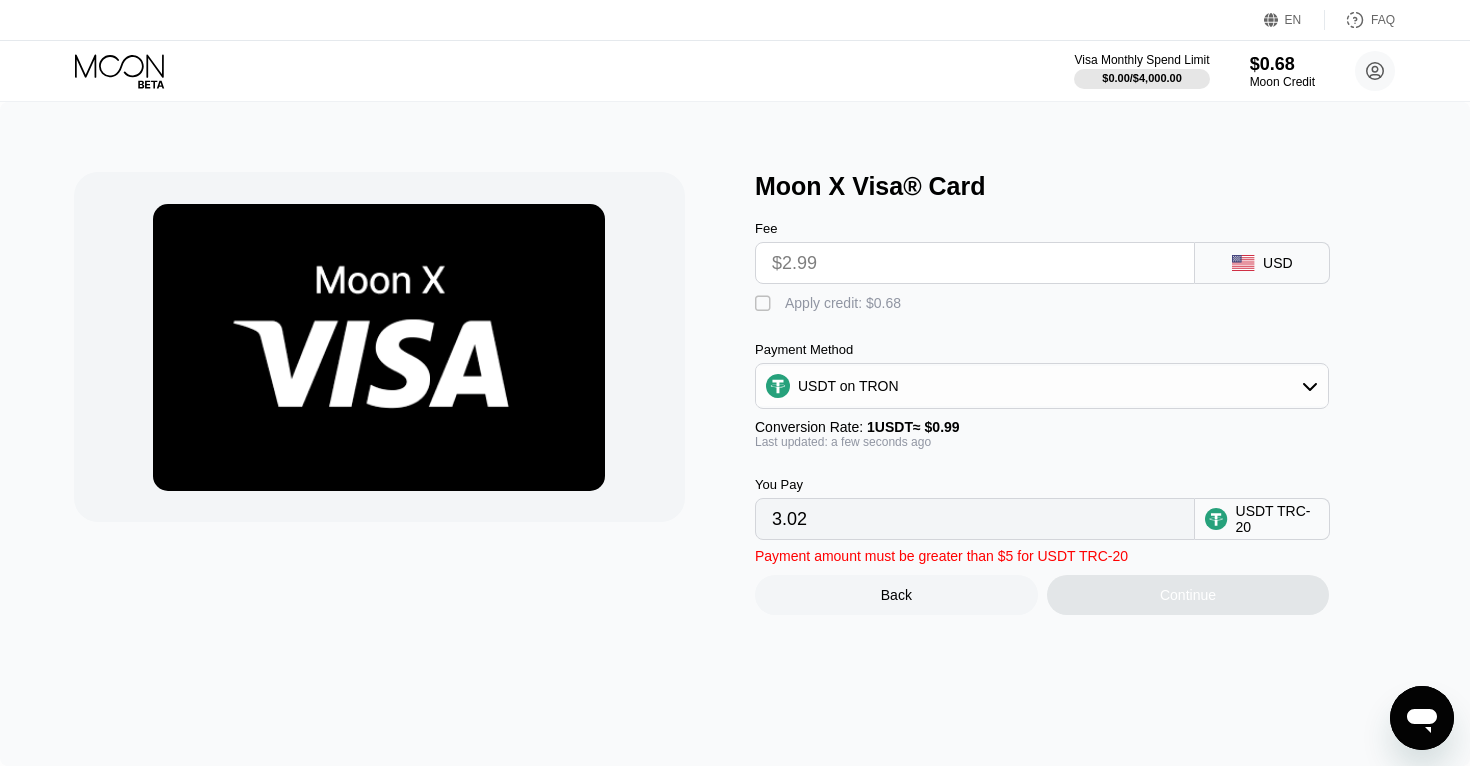 click on "3.02" at bounding box center (975, 519) 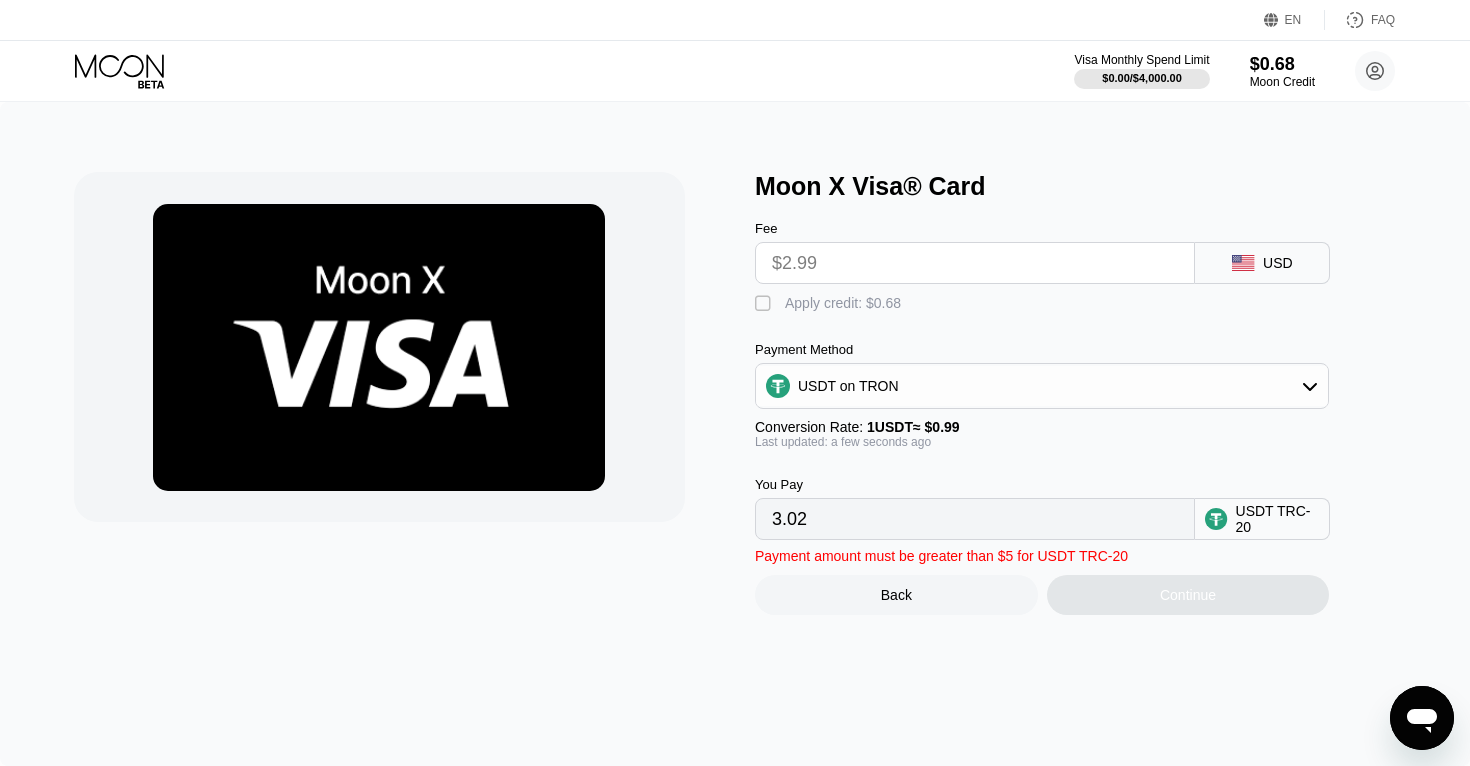 click on "3.02" at bounding box center (975, 519) 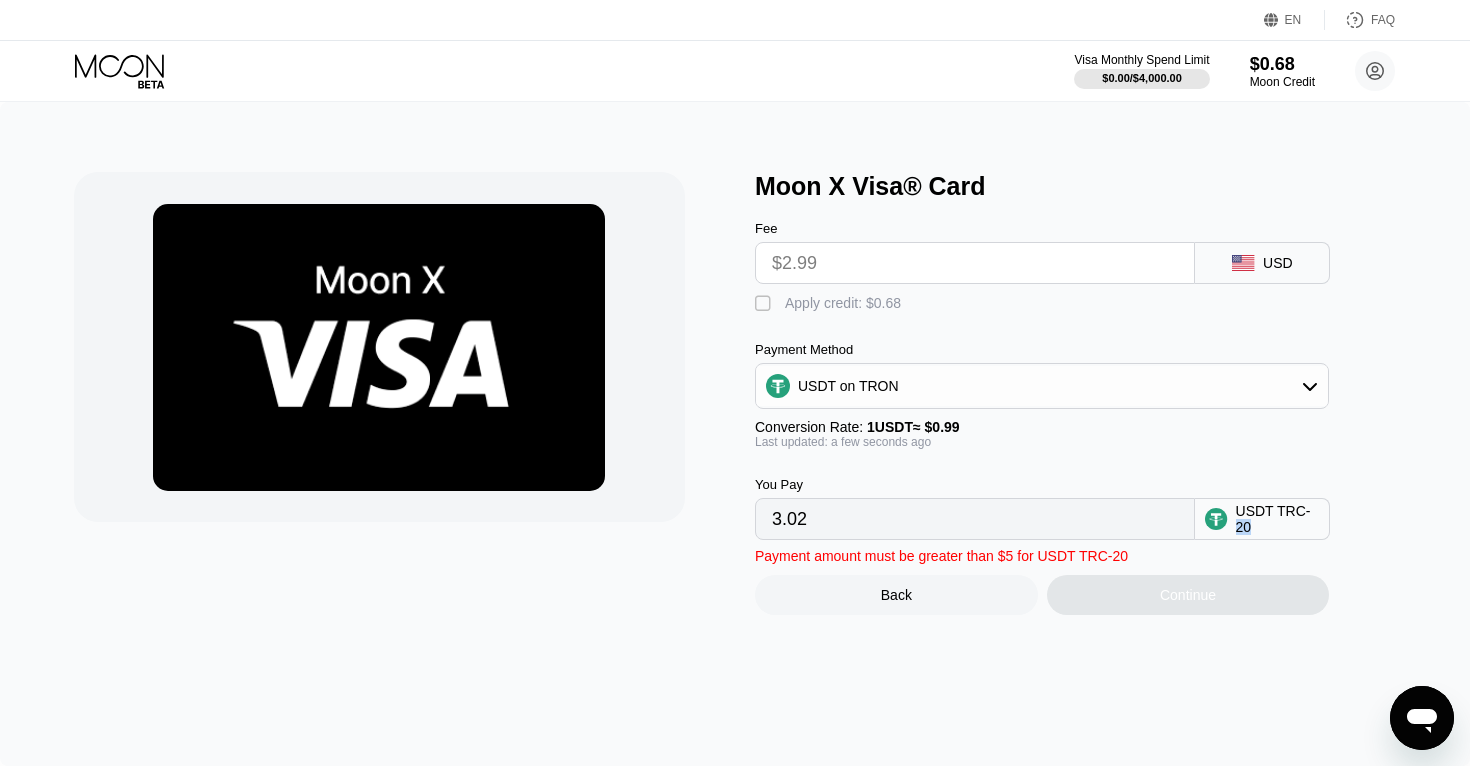 click on "USDT TRC-20" at bounding box center (1278, 519) 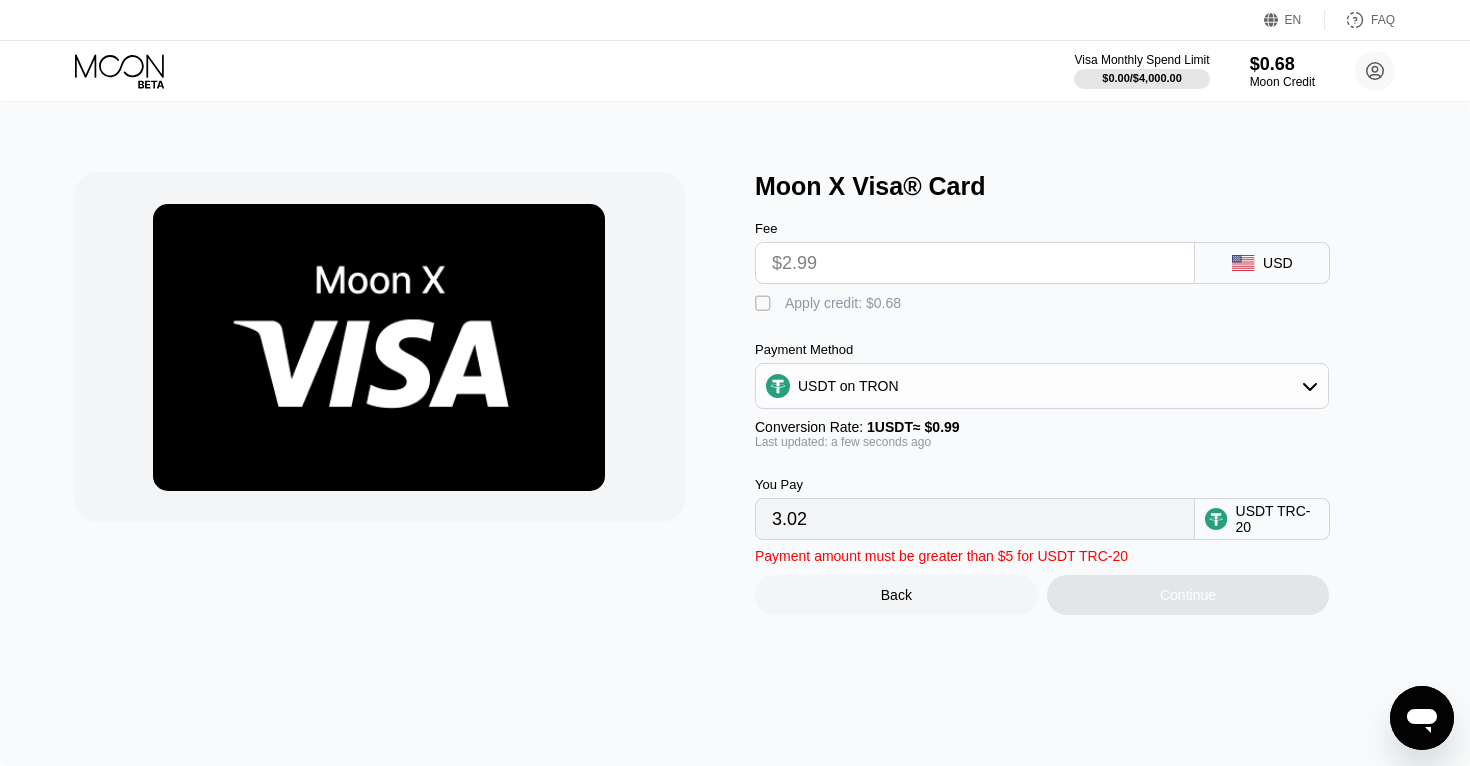 click on "USDT TRC-20" at bounding box center [1278, 519] 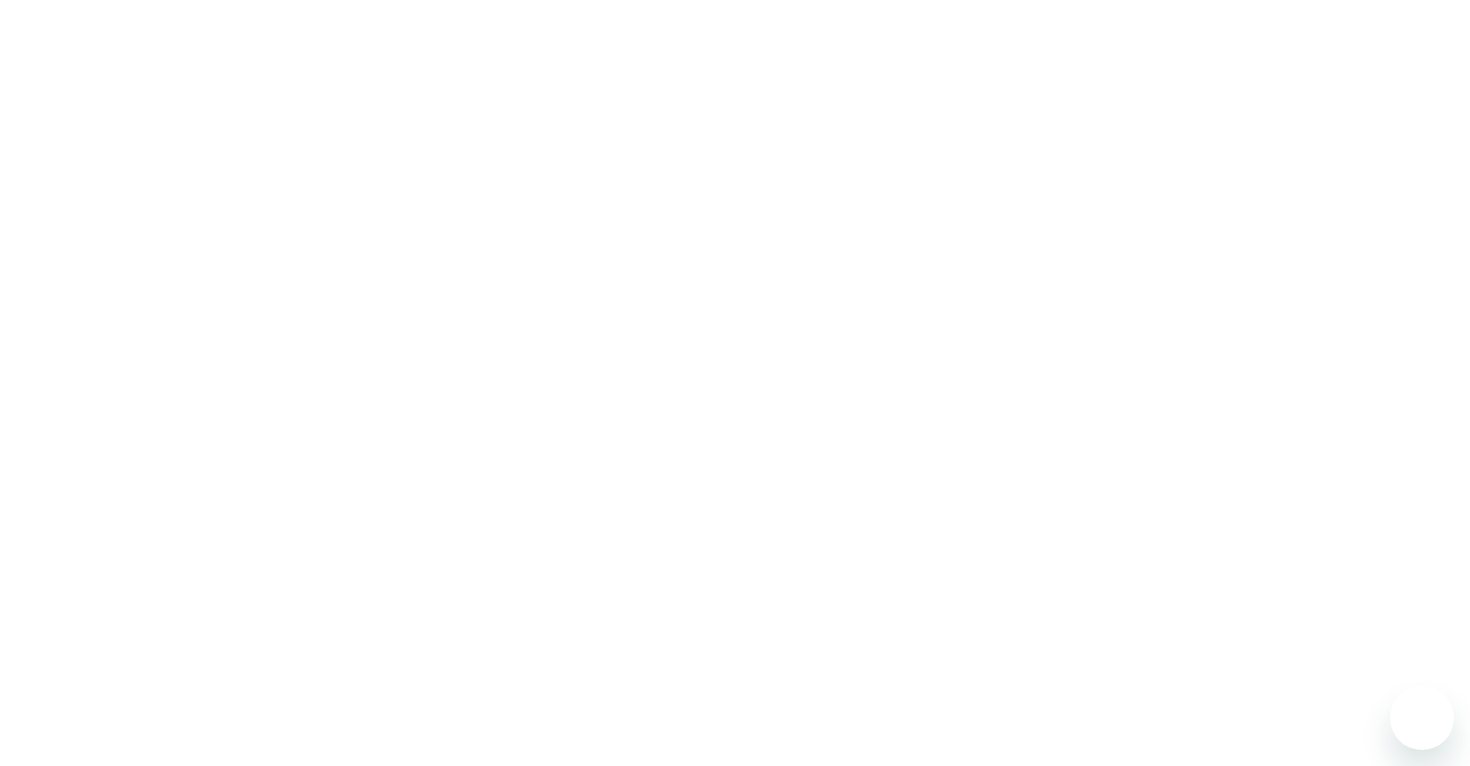 scroll, scrollTop: 0, scrollLeft: 0, axis: both 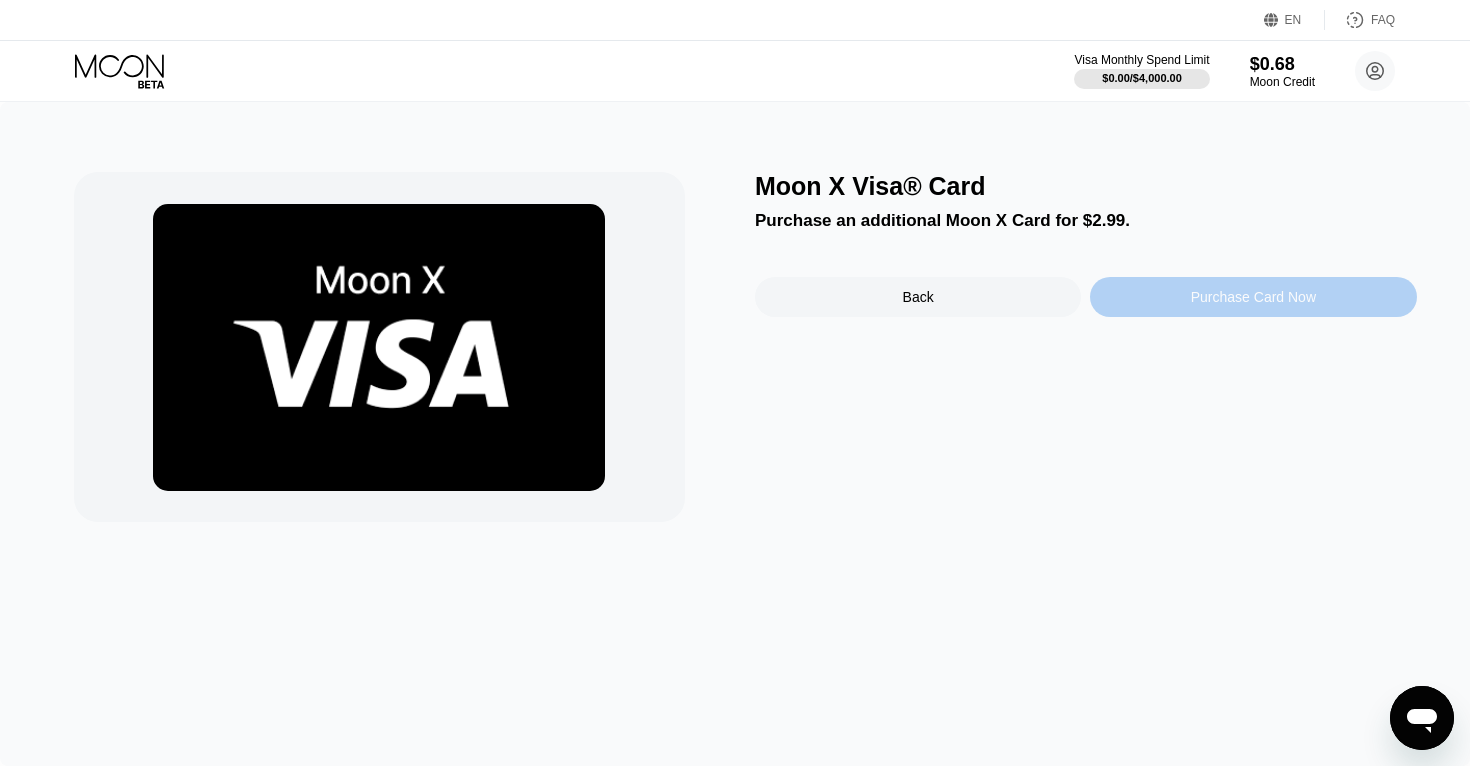 click on "Purchase Card Now" at bounding box center [1253, 297] 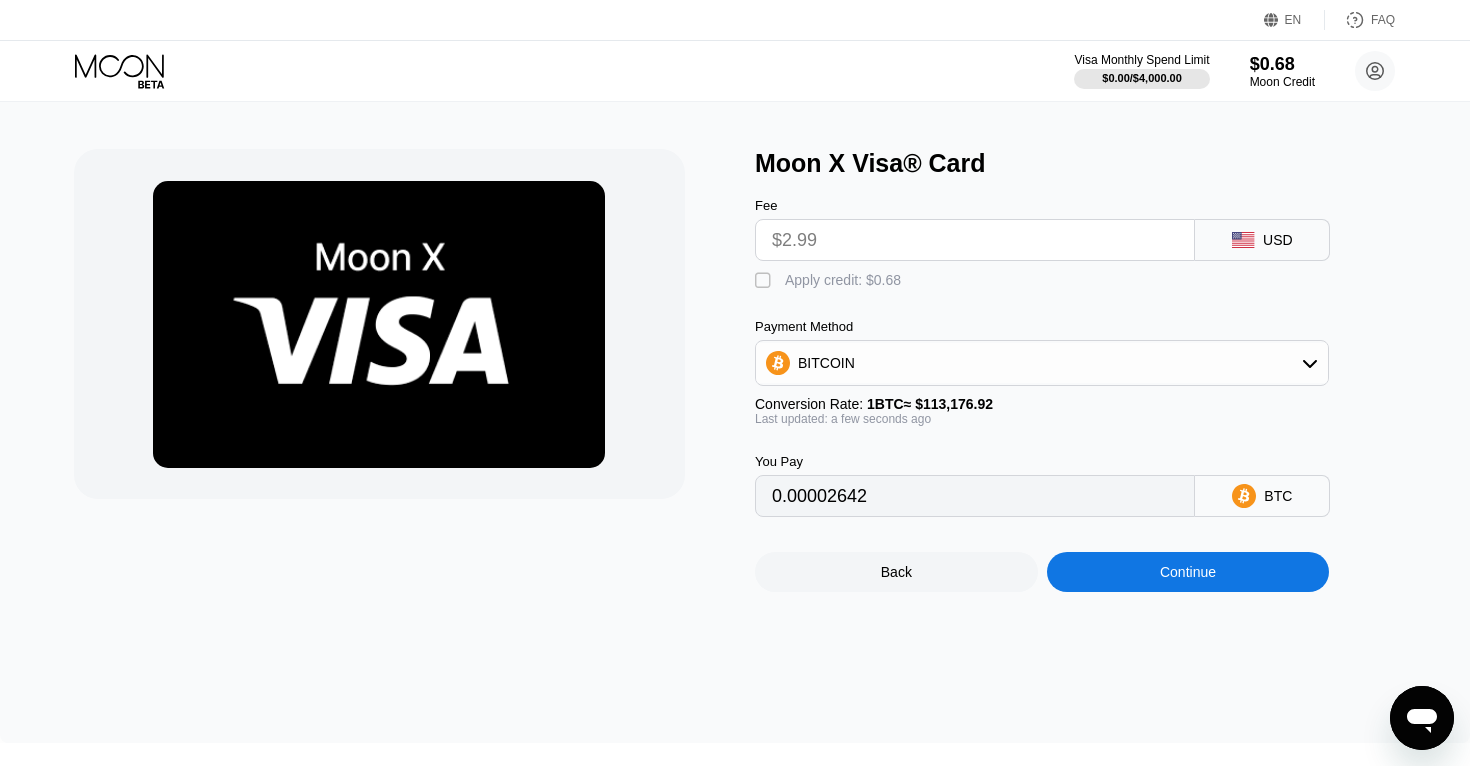 scroll, scrollTop: 0, scrollLeft: 0, axis: both 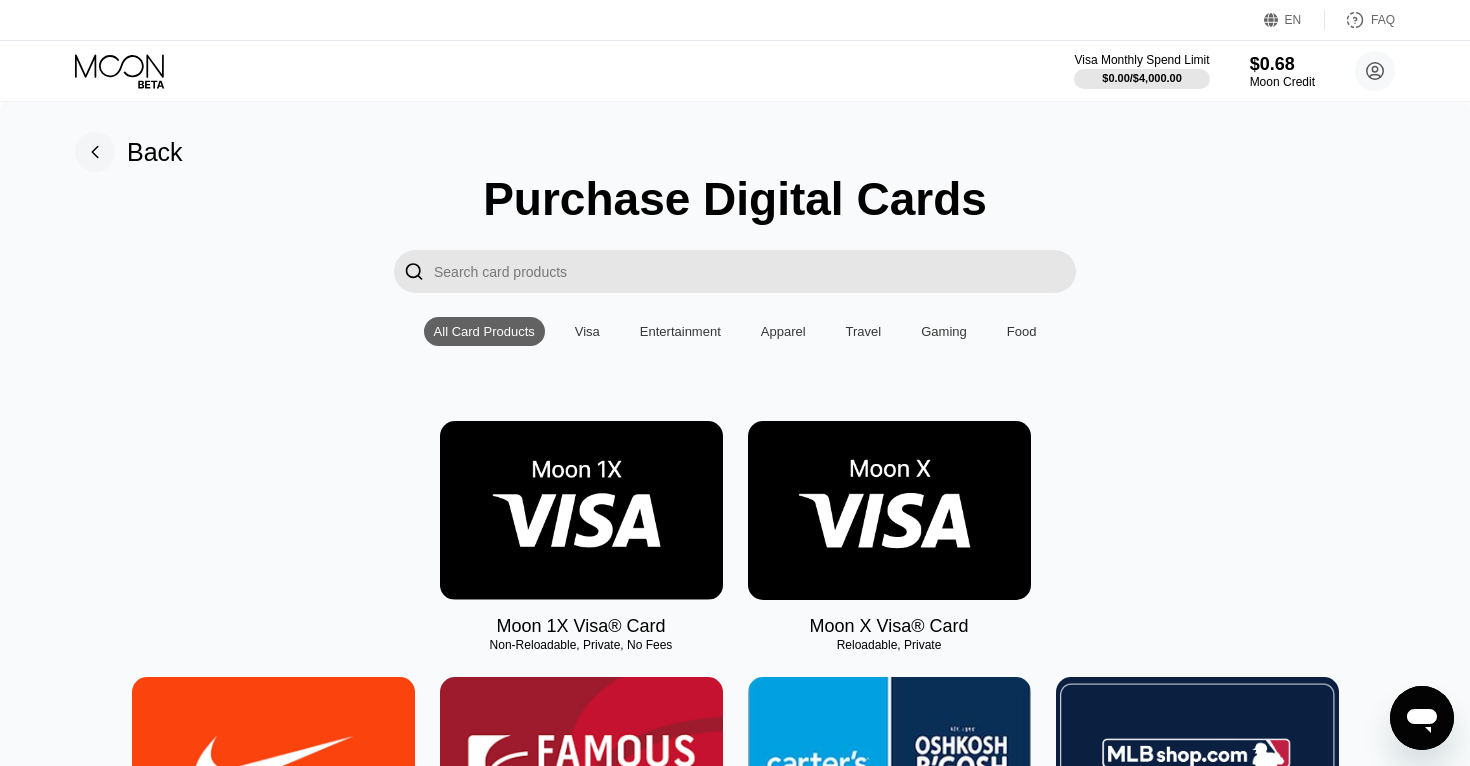click 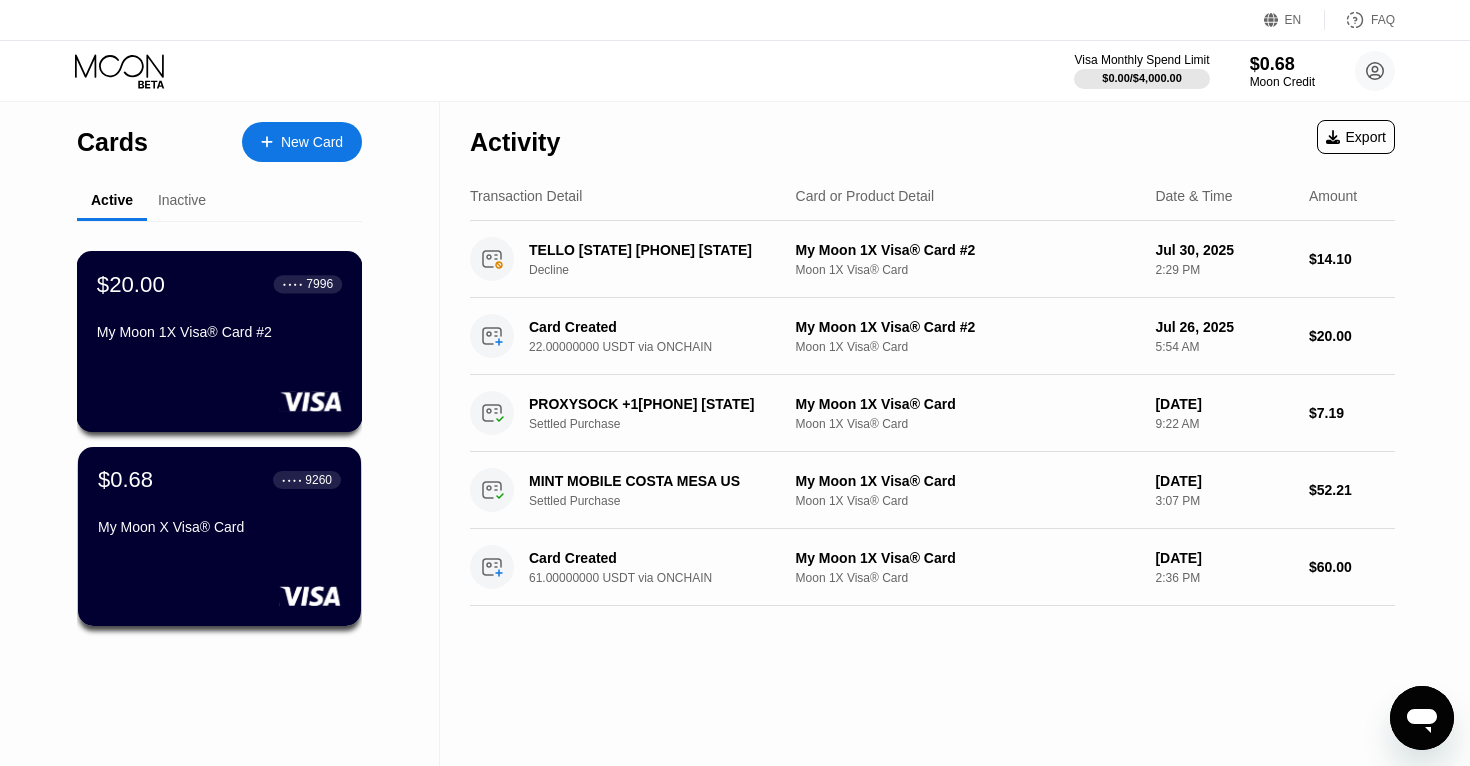 click on "$20.00 ● ● ● ● [CREDIT CARD] 09/25 154" at bounding box center [219, 309] 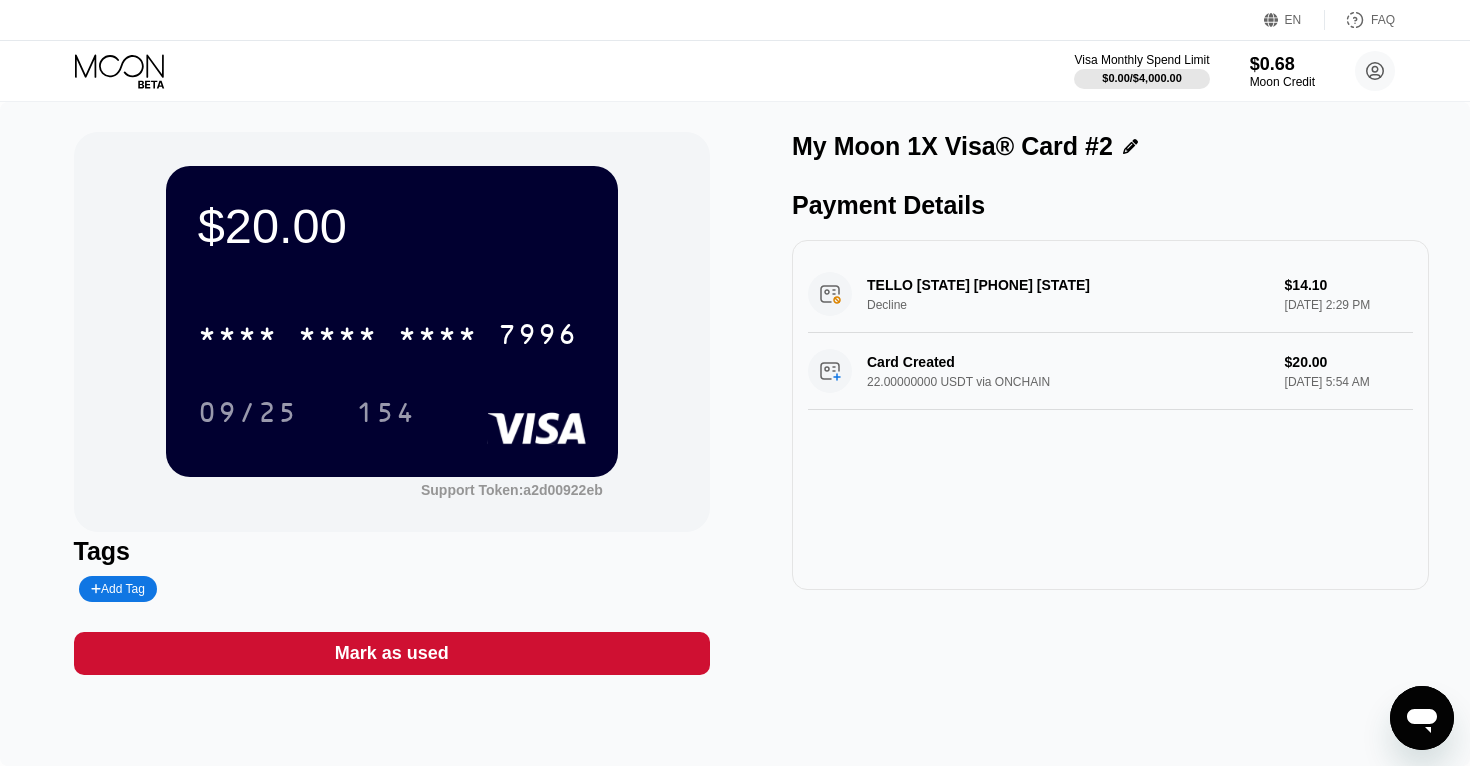 click on "$20.00 [CREDIT CARD] 09/25 154" at bounding box center [392, 321] 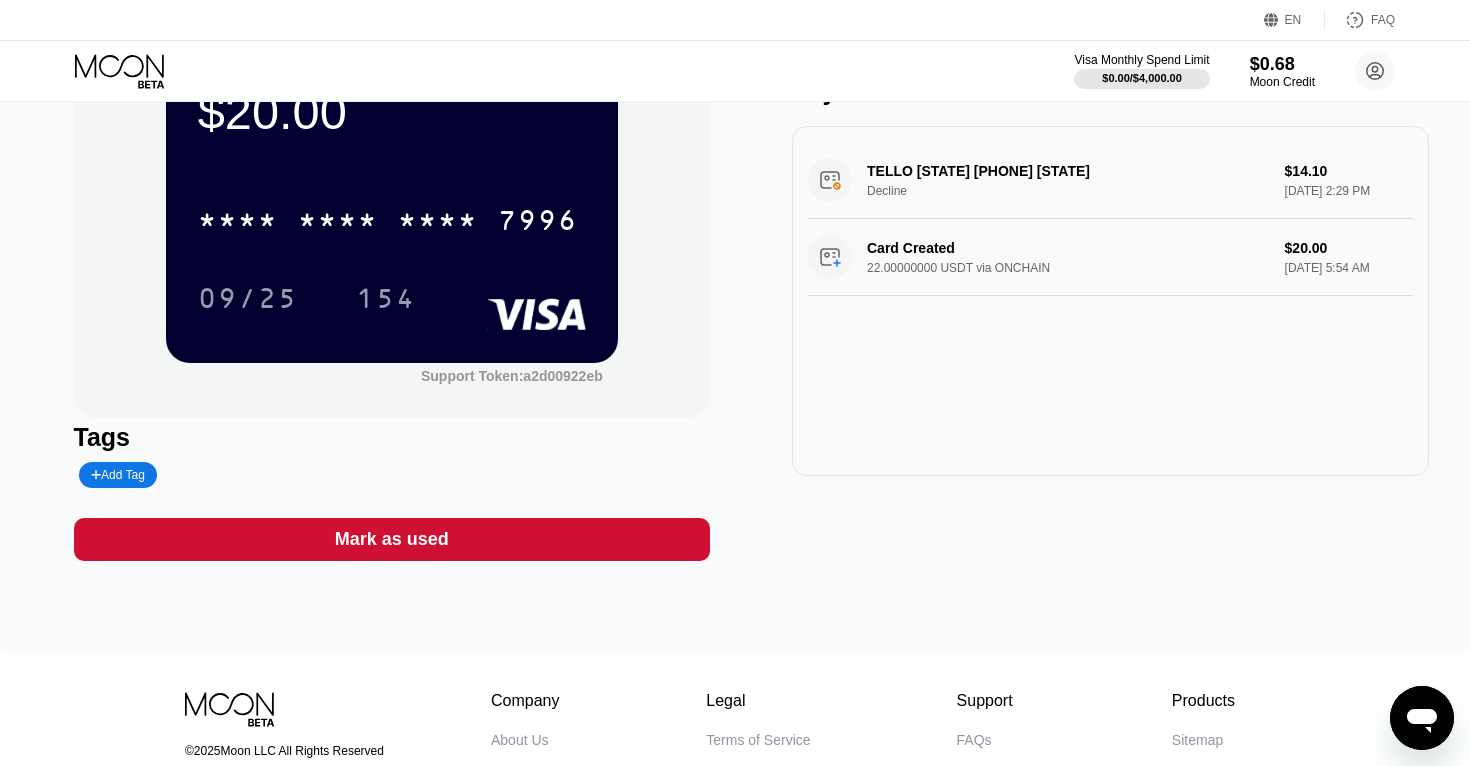 scroll, scrollTop: 25, scrollLeft: 0, axis: vertical 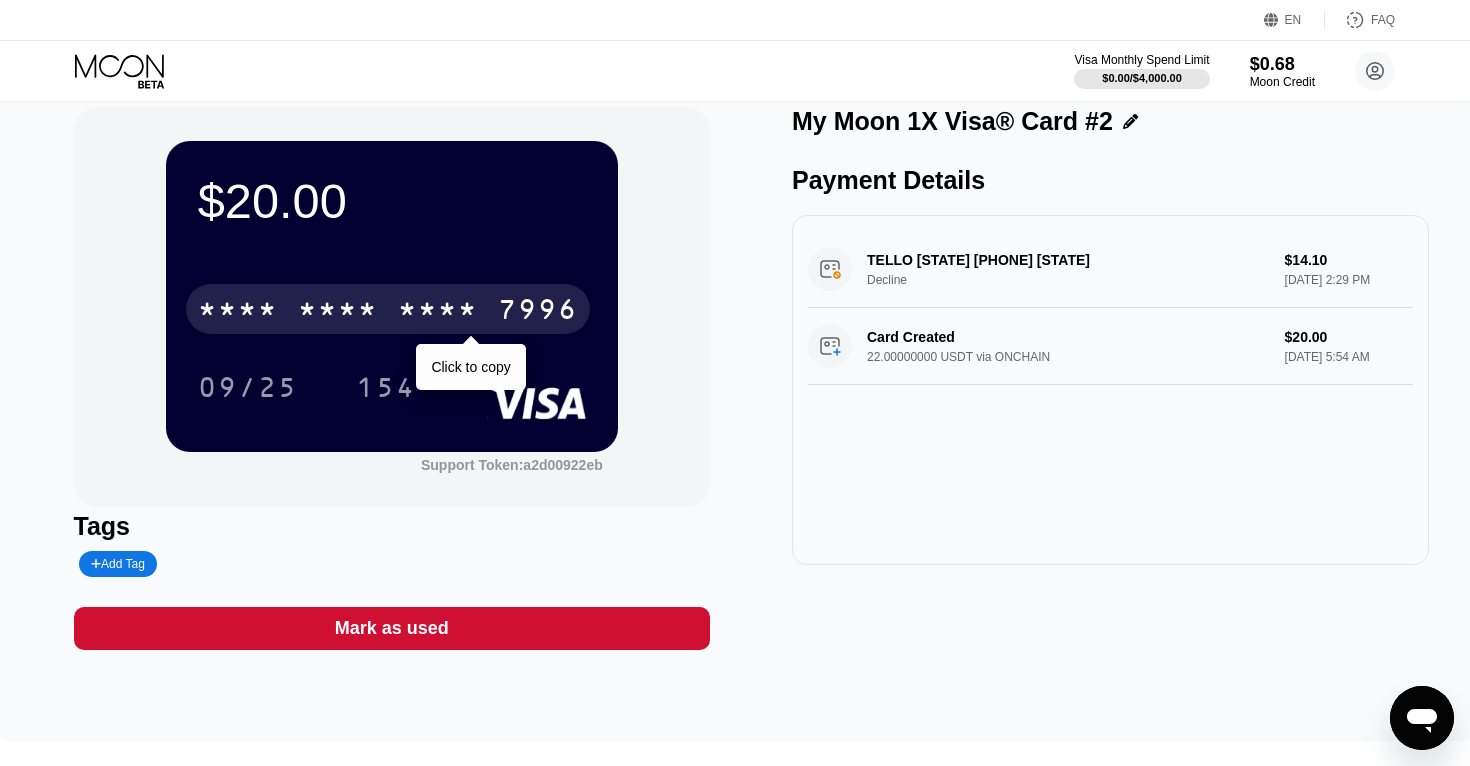 click on "* * * *" at bounding box center [338, 312] 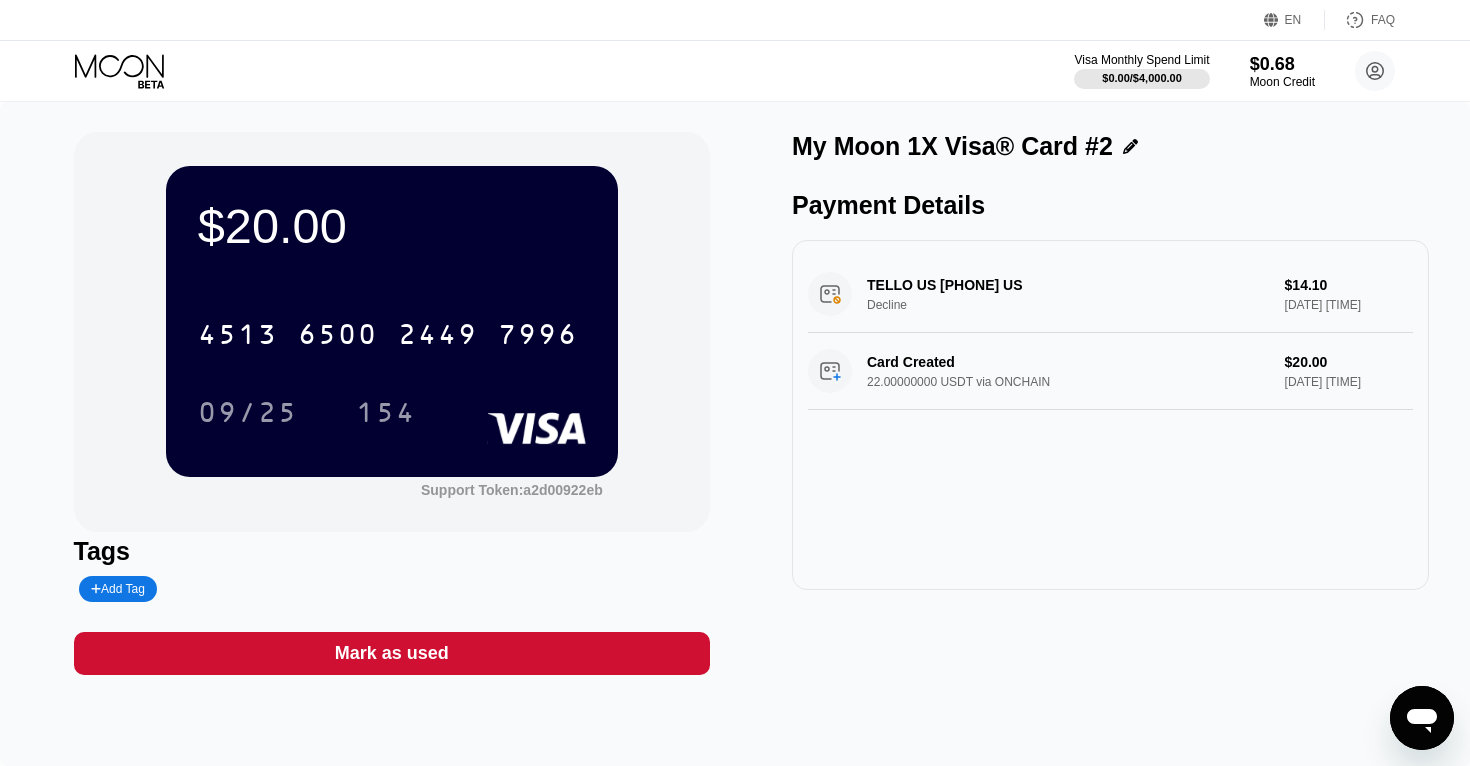 scroll, scrollTop: 25, scrollLeft: 0, axis: vertical 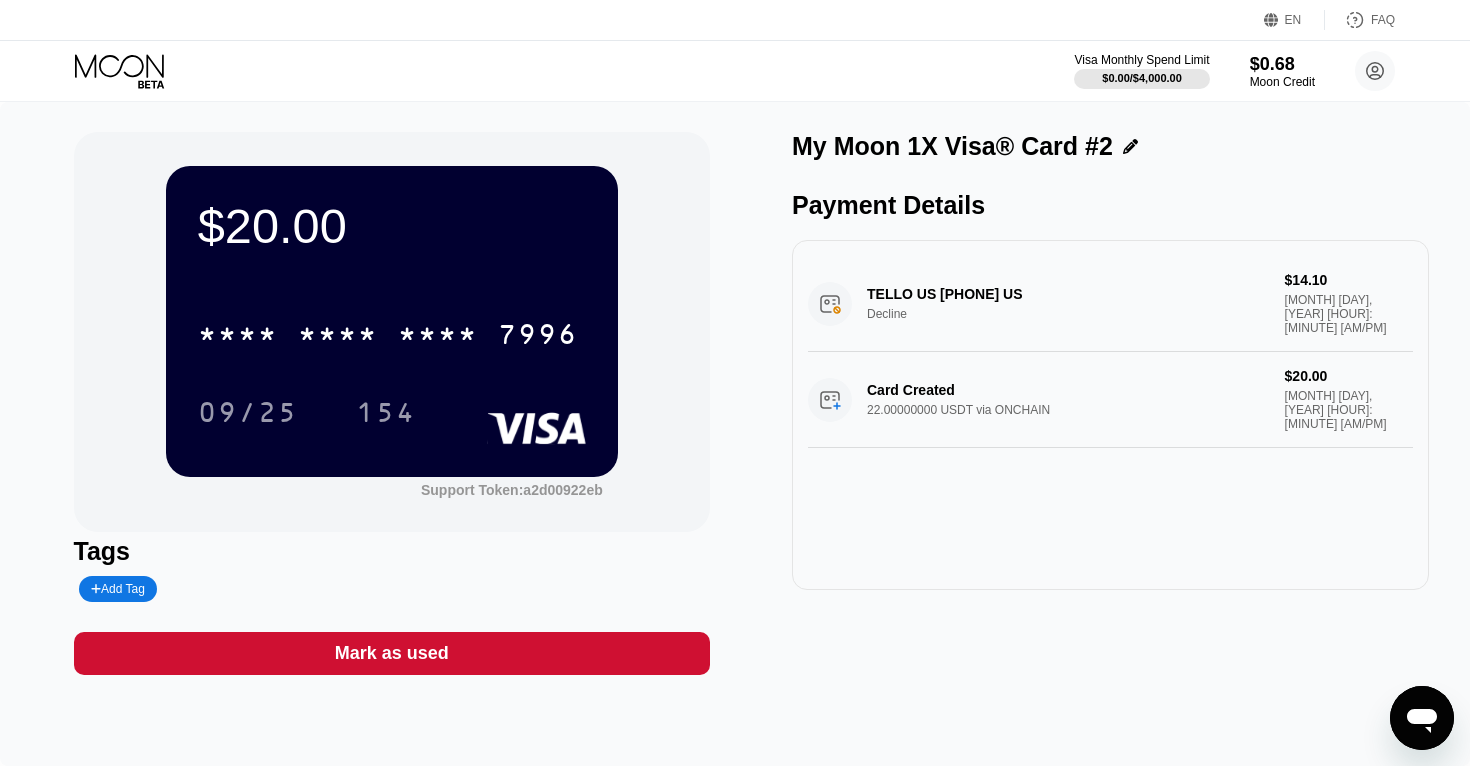 click on "TELLO US [PHONE] US Decline [PRICE] [MONTH] [DAY], [YEAR] [HOUR]:[MINUTE] [AM/PM]" at bounding box center [1110, 304] 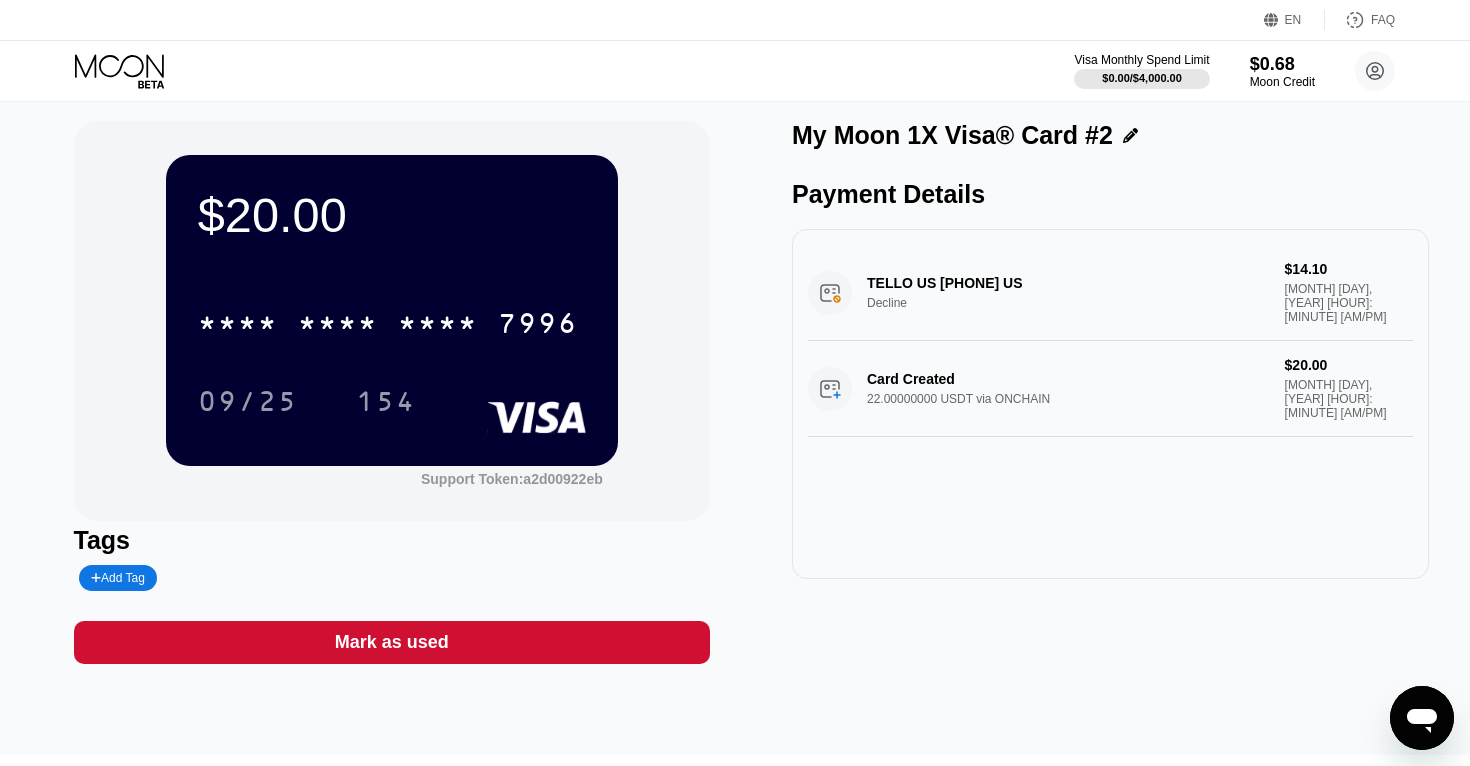 scroll, scrollTop: 5, scrollLeft: 0, axis: vertical 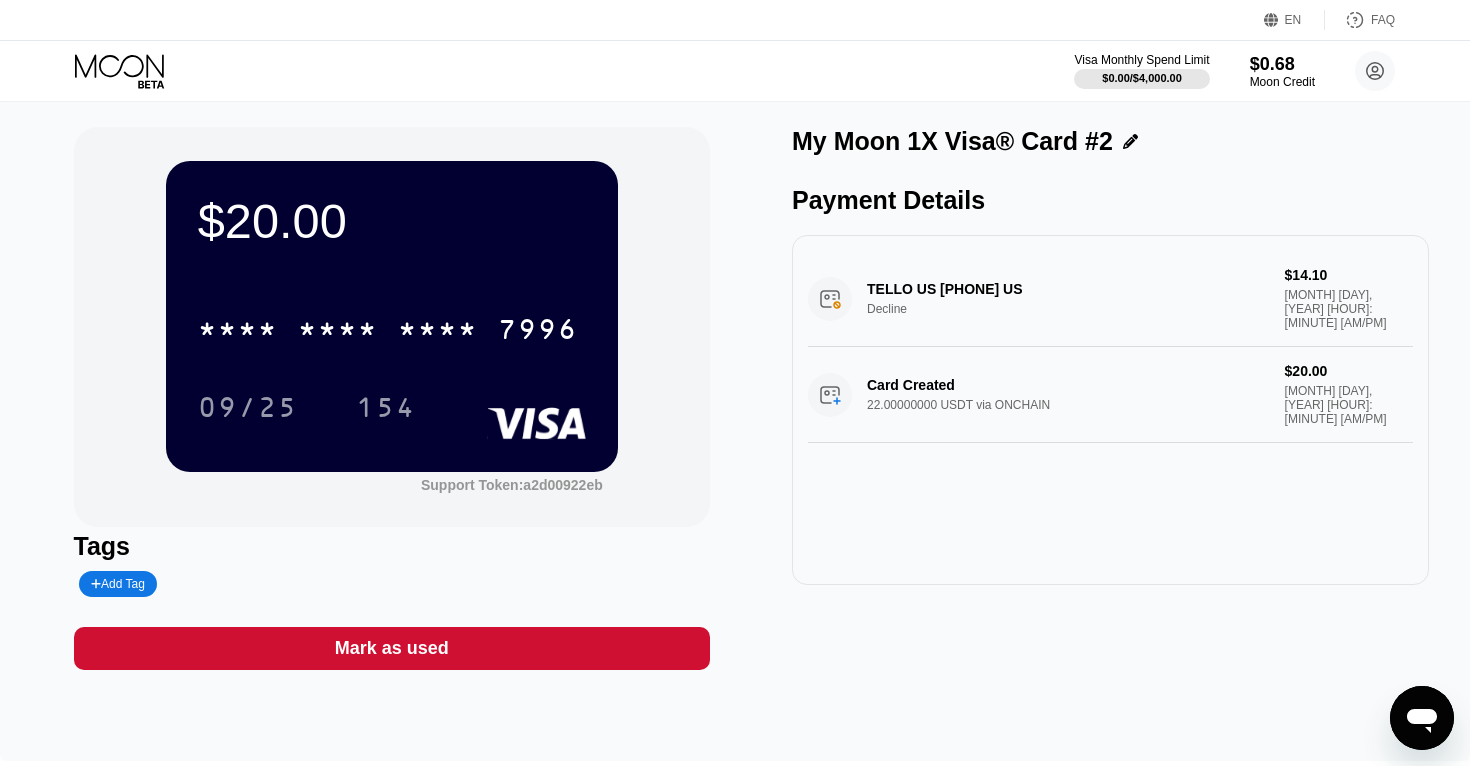 click on "Card Created 22.00000000 USDT via ONCHAIN [PRICE] [MONTH] [DAY], [YEAR] [HOUR]:[MINUTE] [AM/PM]" at bounding box center (1110, 395) 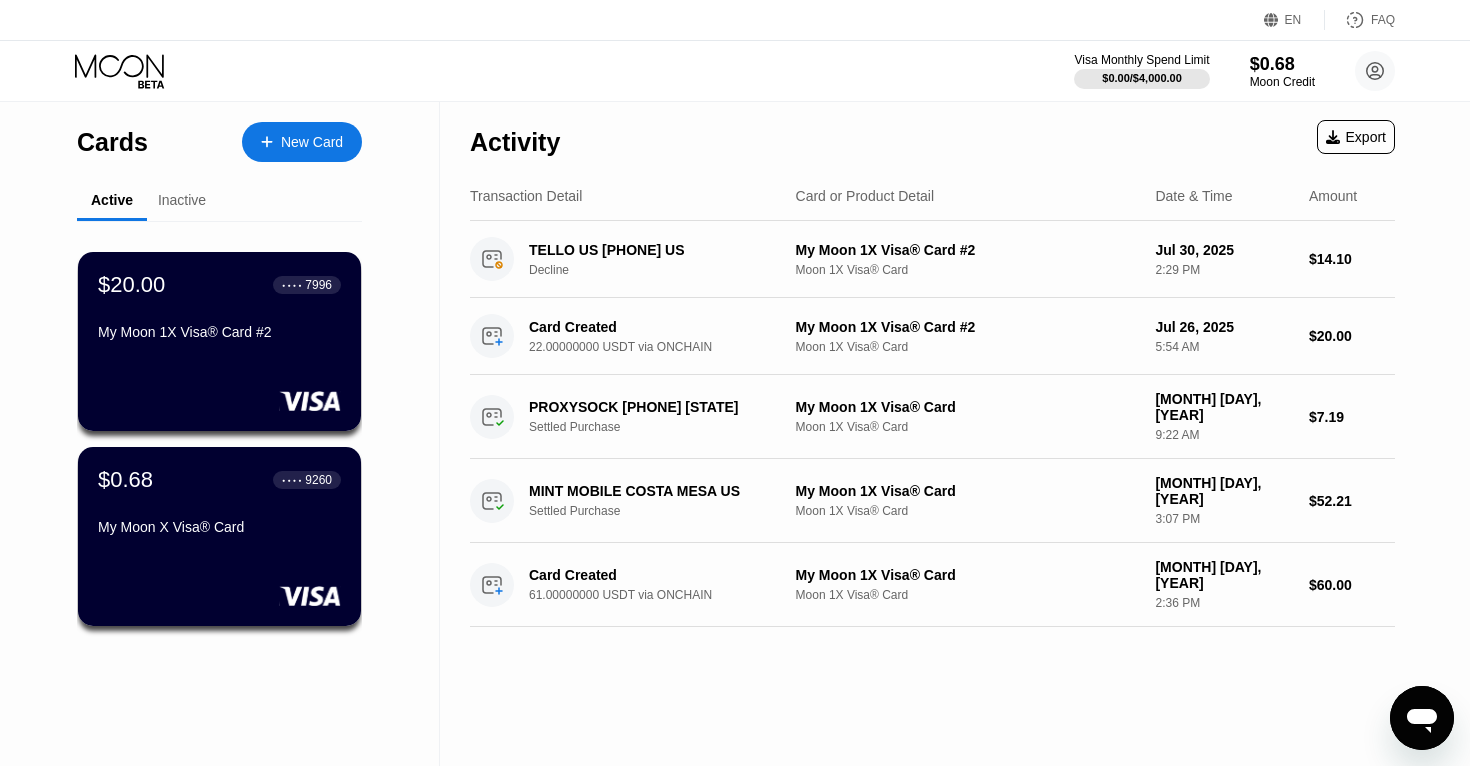 click on "Transaction Detail" at bounding box center [526, 196] 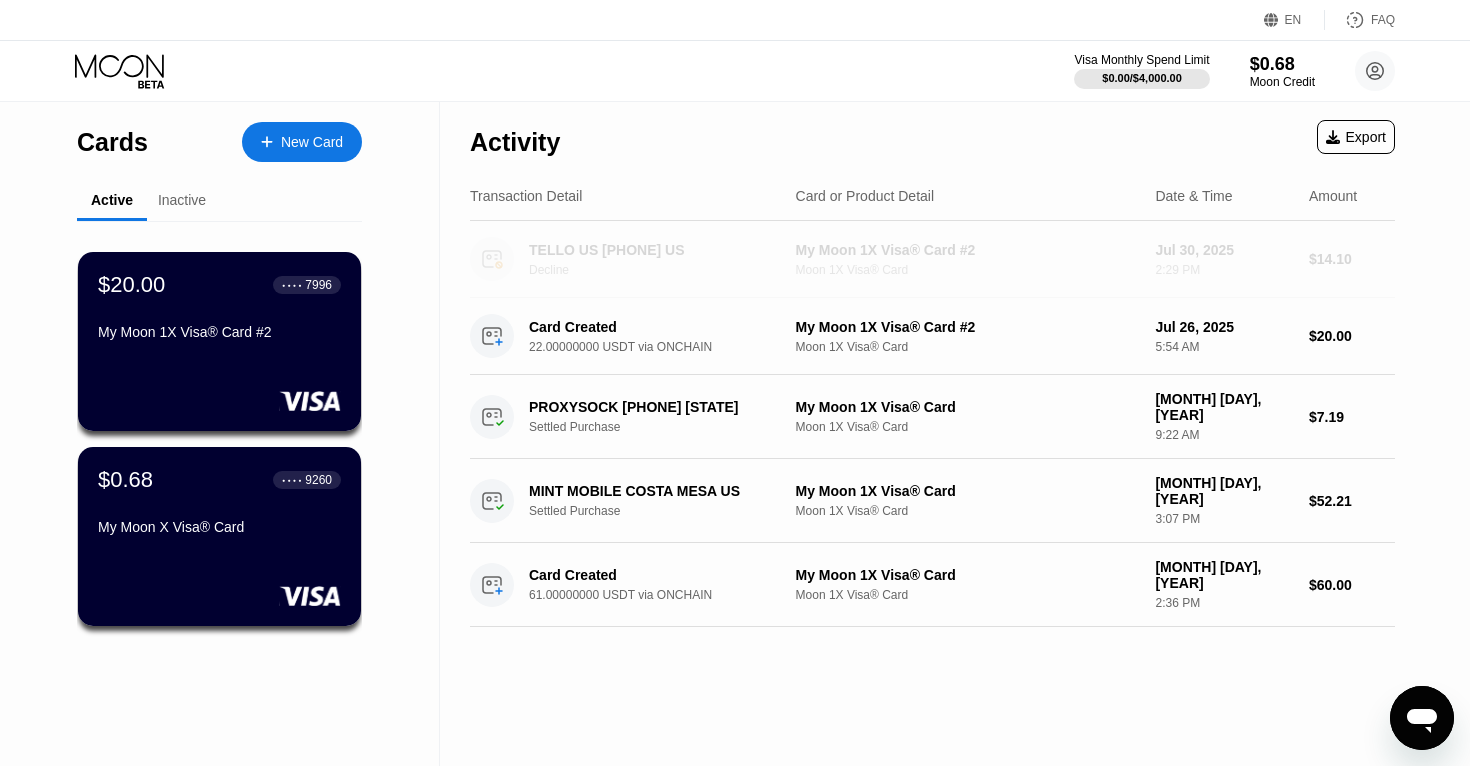 click on "TELLO US [PHONE] US Decline" at bounding box center (668, 259) 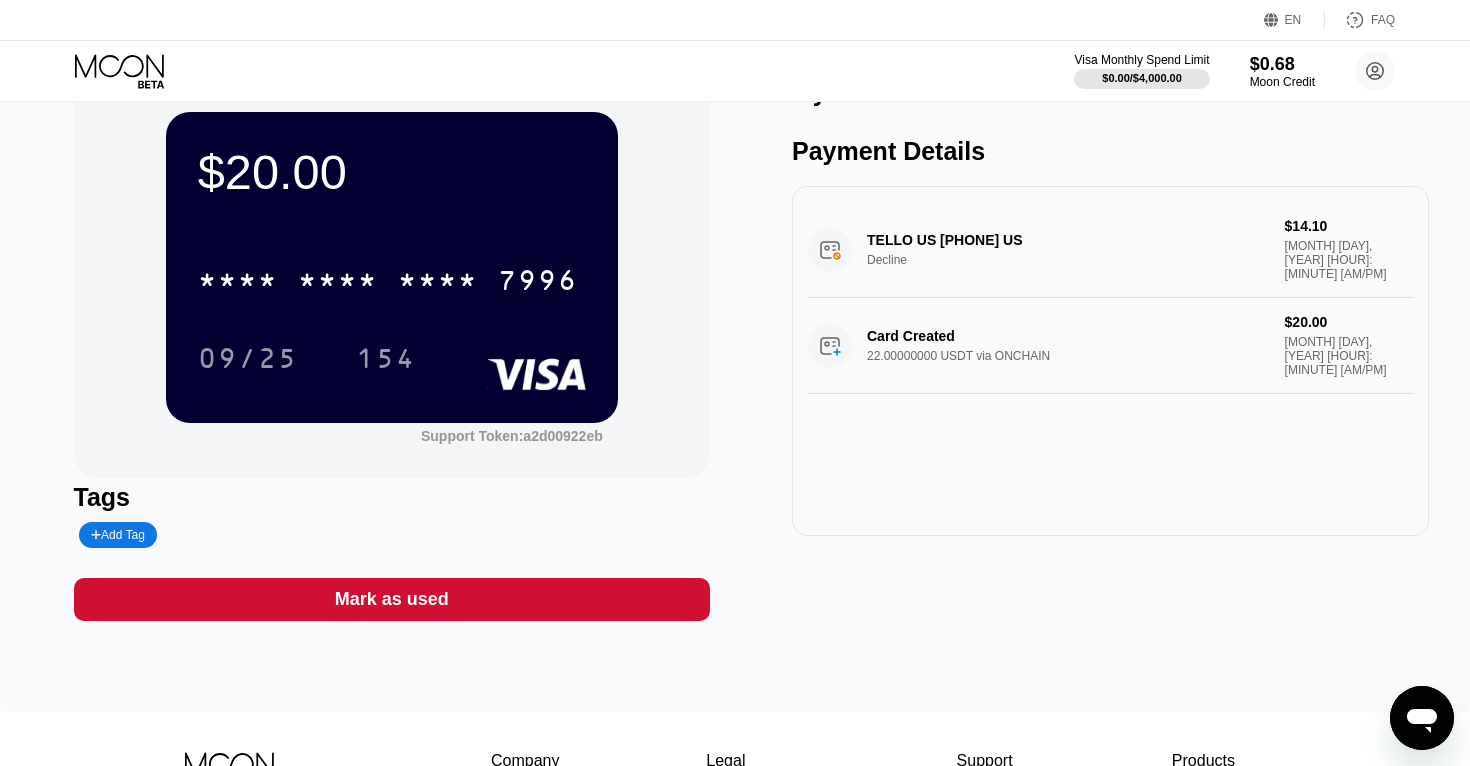 scroll, scrollTop: 63, scrollLeft: 0, axis: vertical 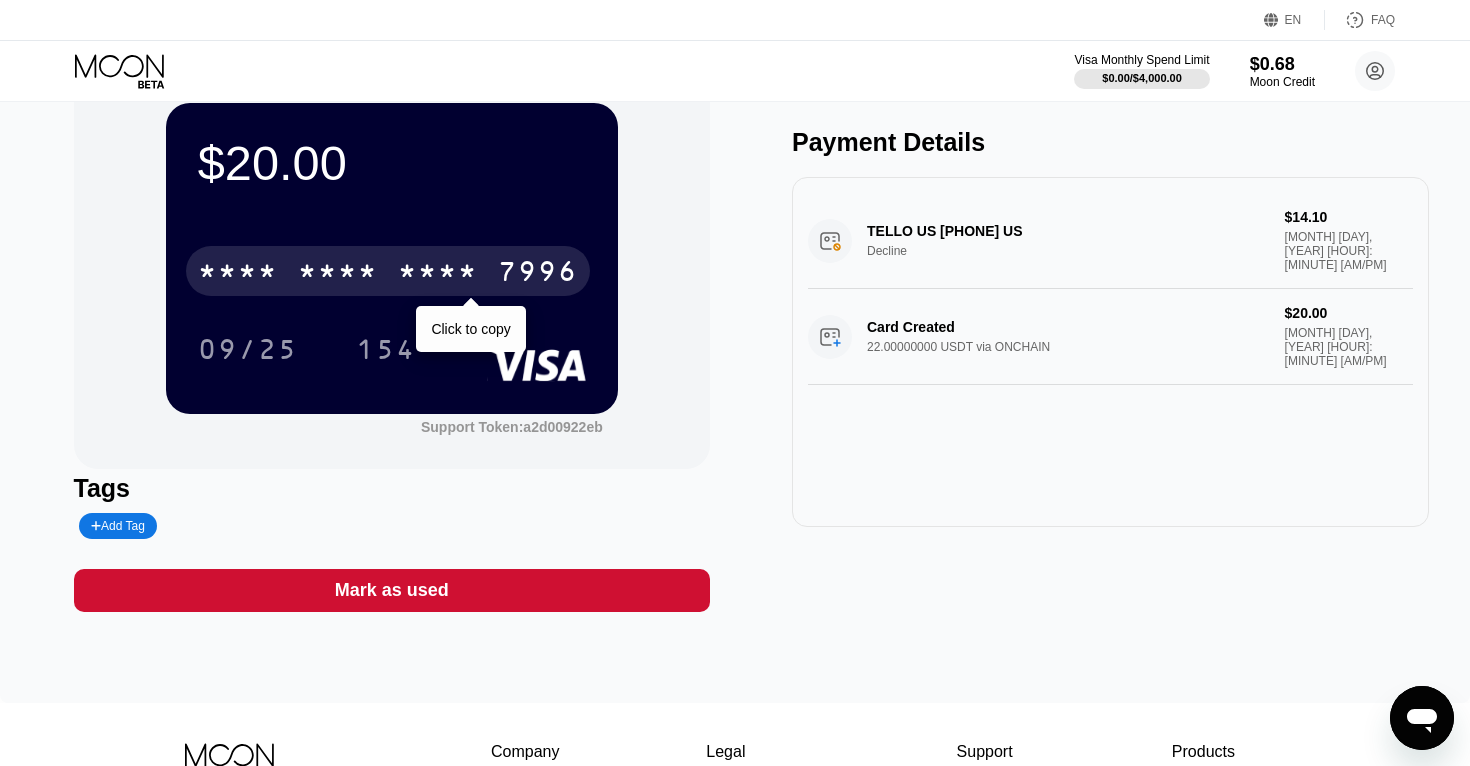 click on "* * * * * * * * * * * * [LAST_FOUR_DIGITS]" at bounding box center (388, 271) 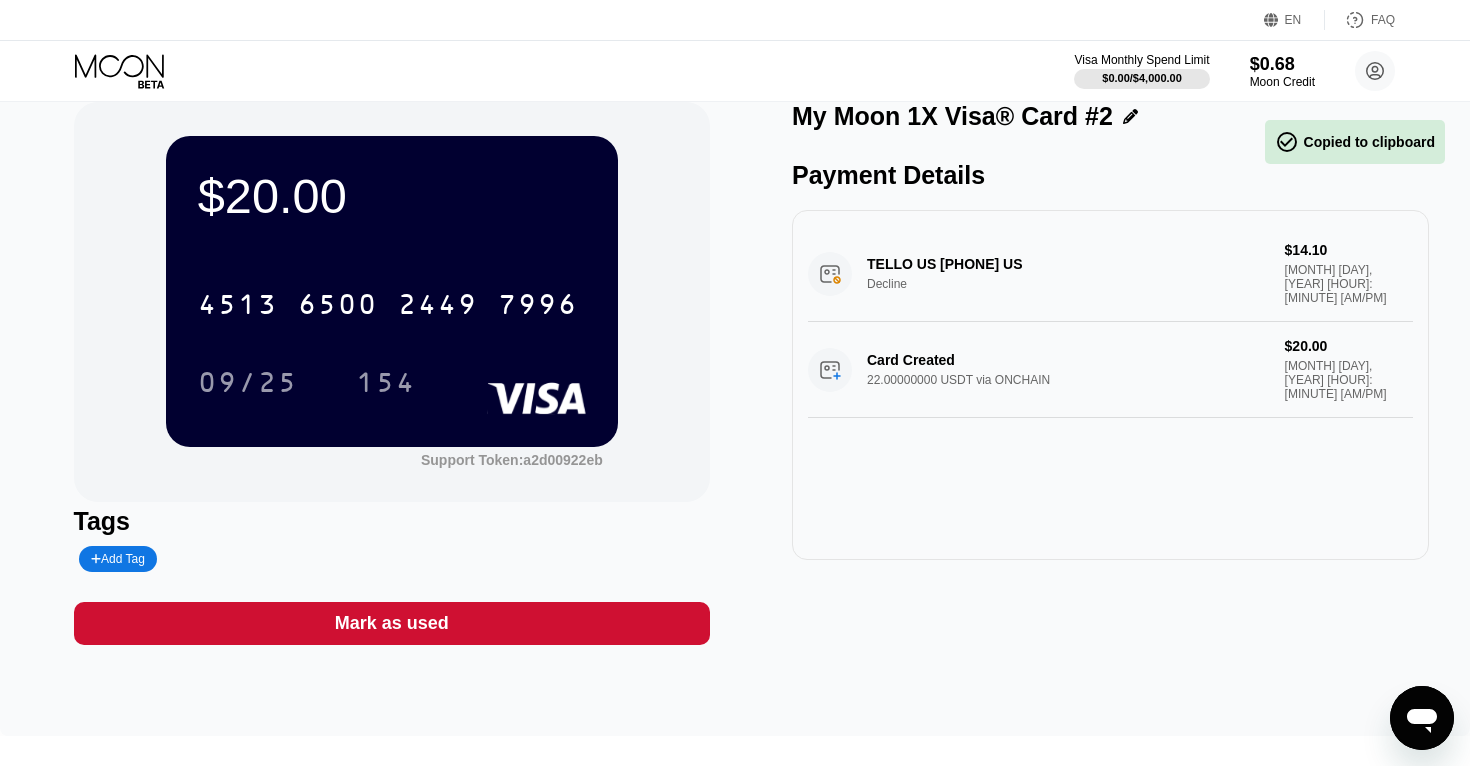 scroll, scrollTop: 0, scrollLeft: 0, axis: both 